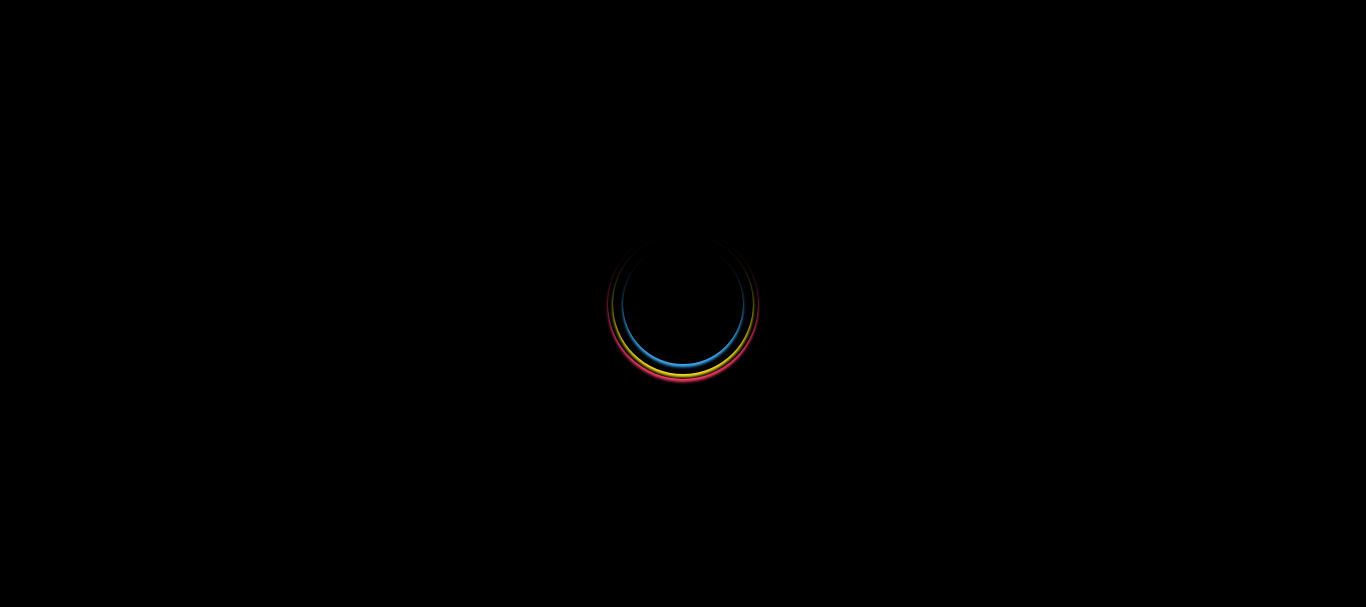 select 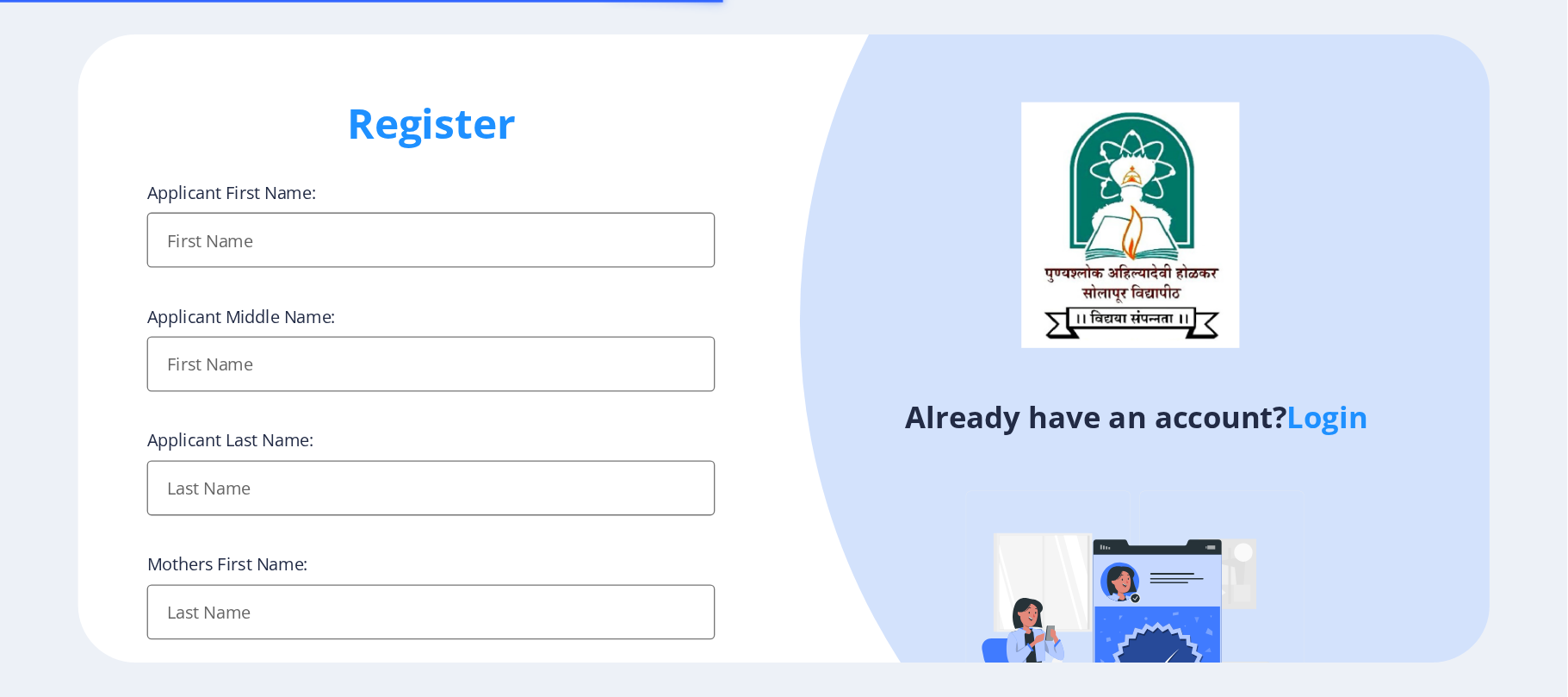scroll, scrollTop: 0, scrollLeft: 0, axis: both 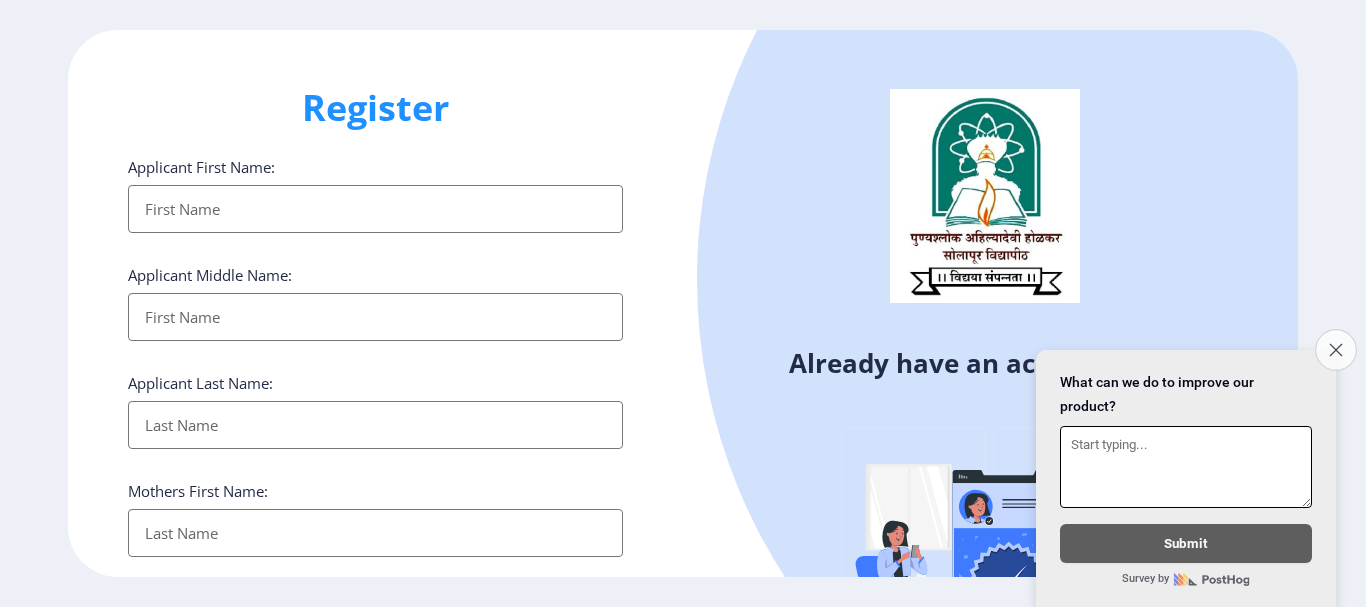 click on "Close survey" at bounding box center (1336, 350) 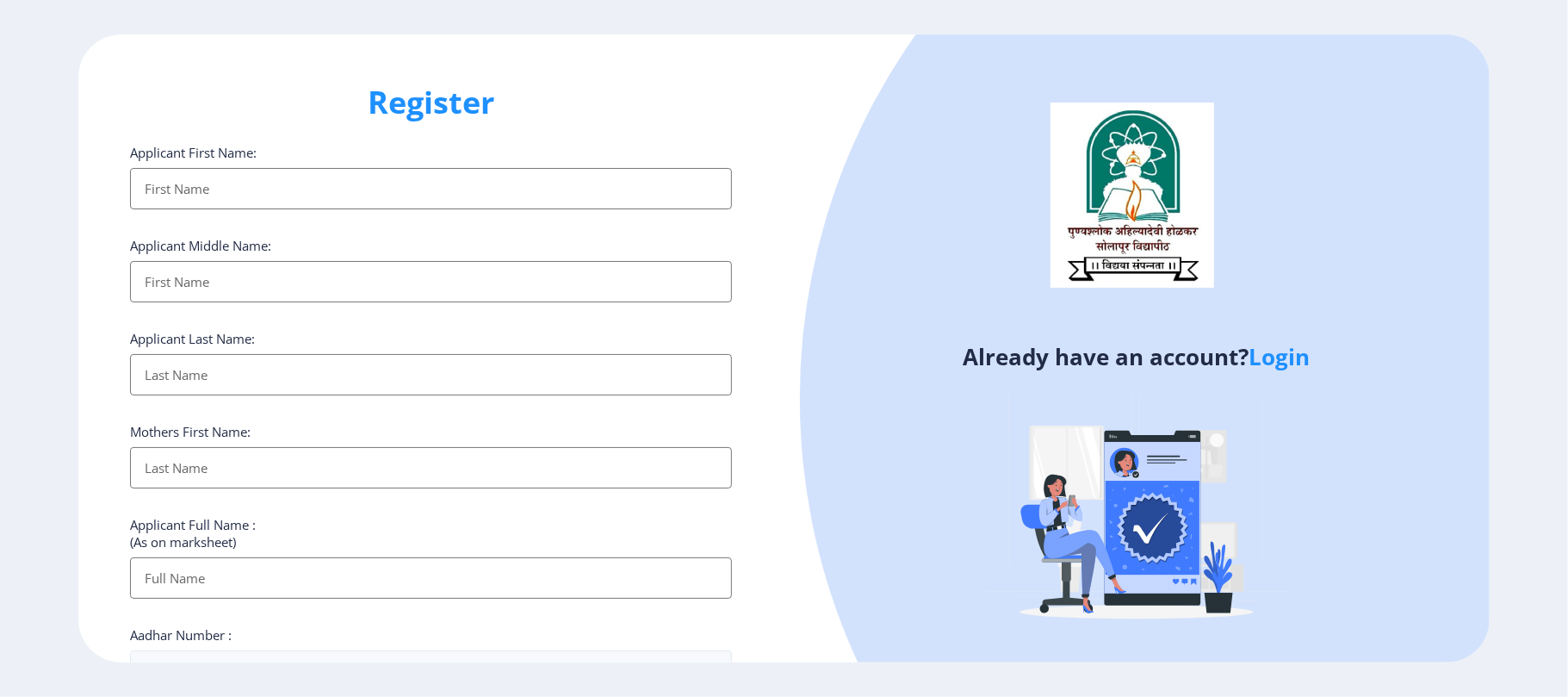 click on "Applicant First Name:" at bounding box center [431, 578] 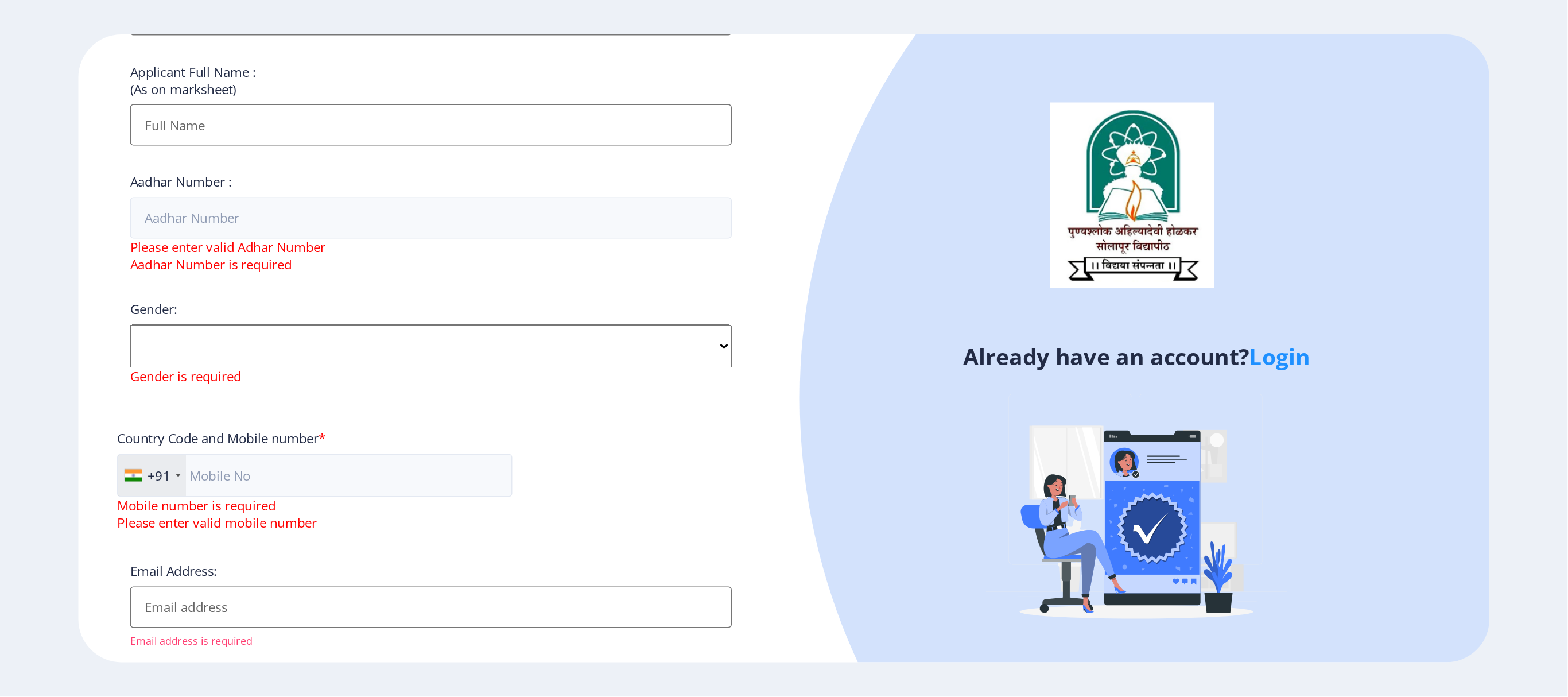scroll, scrollTop: 455, scrollLeft: 0, axis: vertical 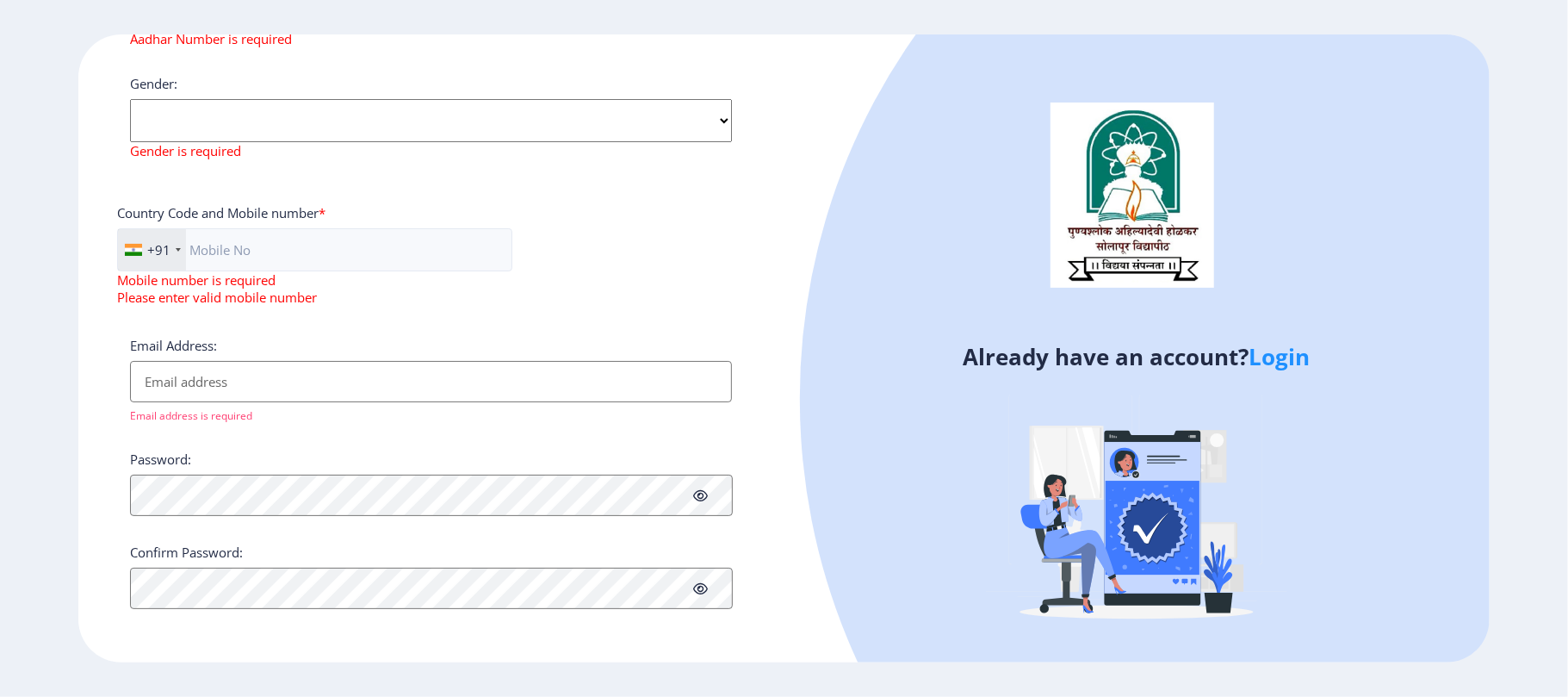 click on "Already have an account?  Login" 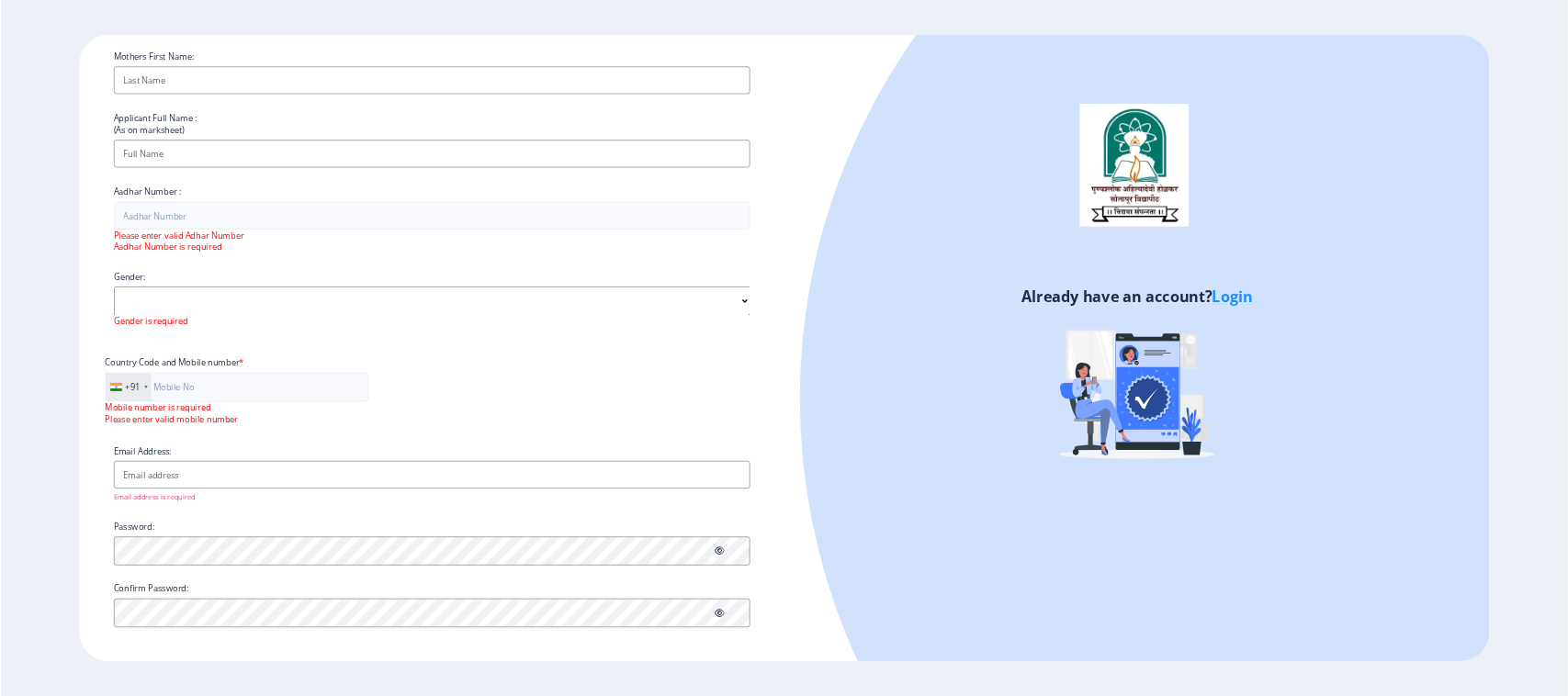 scroll, scrollTop: 0, scrollLeft: 0, axis: both 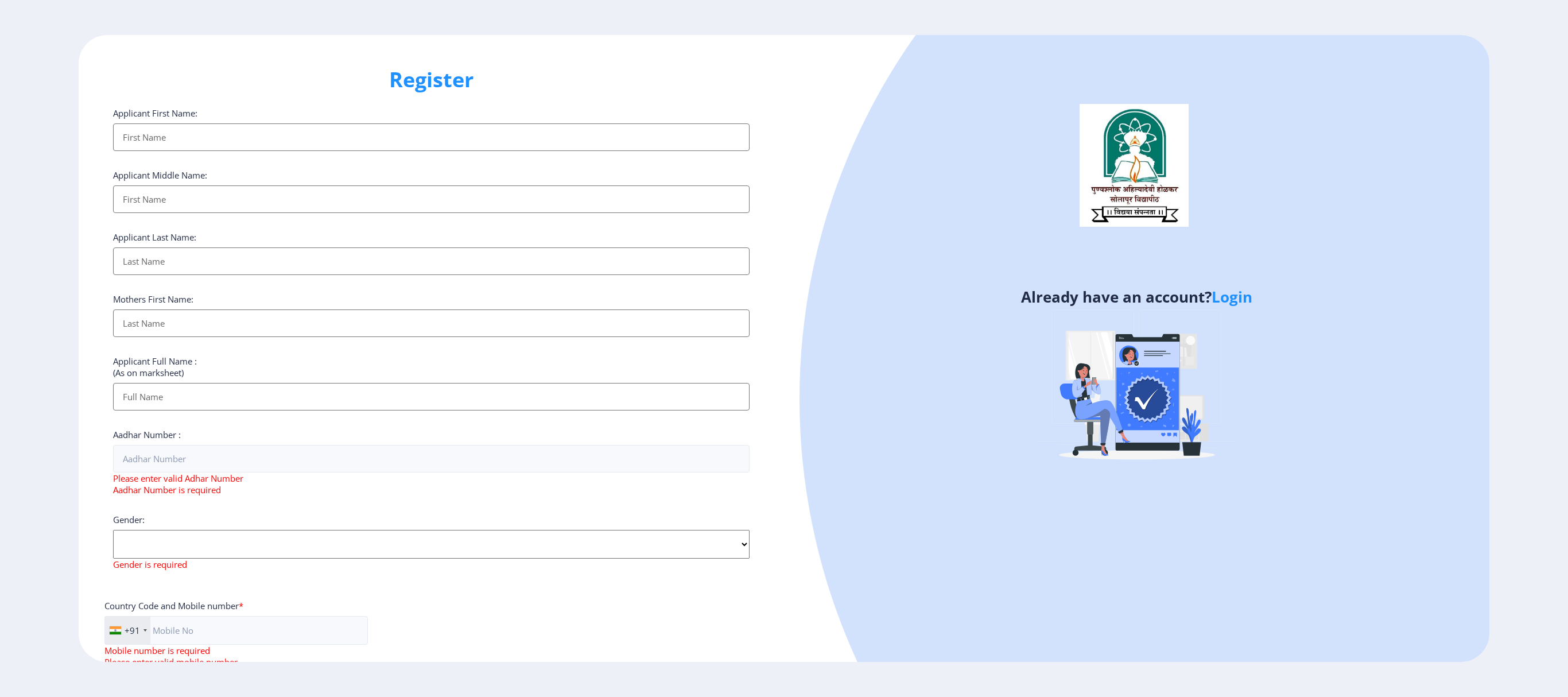 click on "Applicant First Name:" at bounding box center (431, 137) 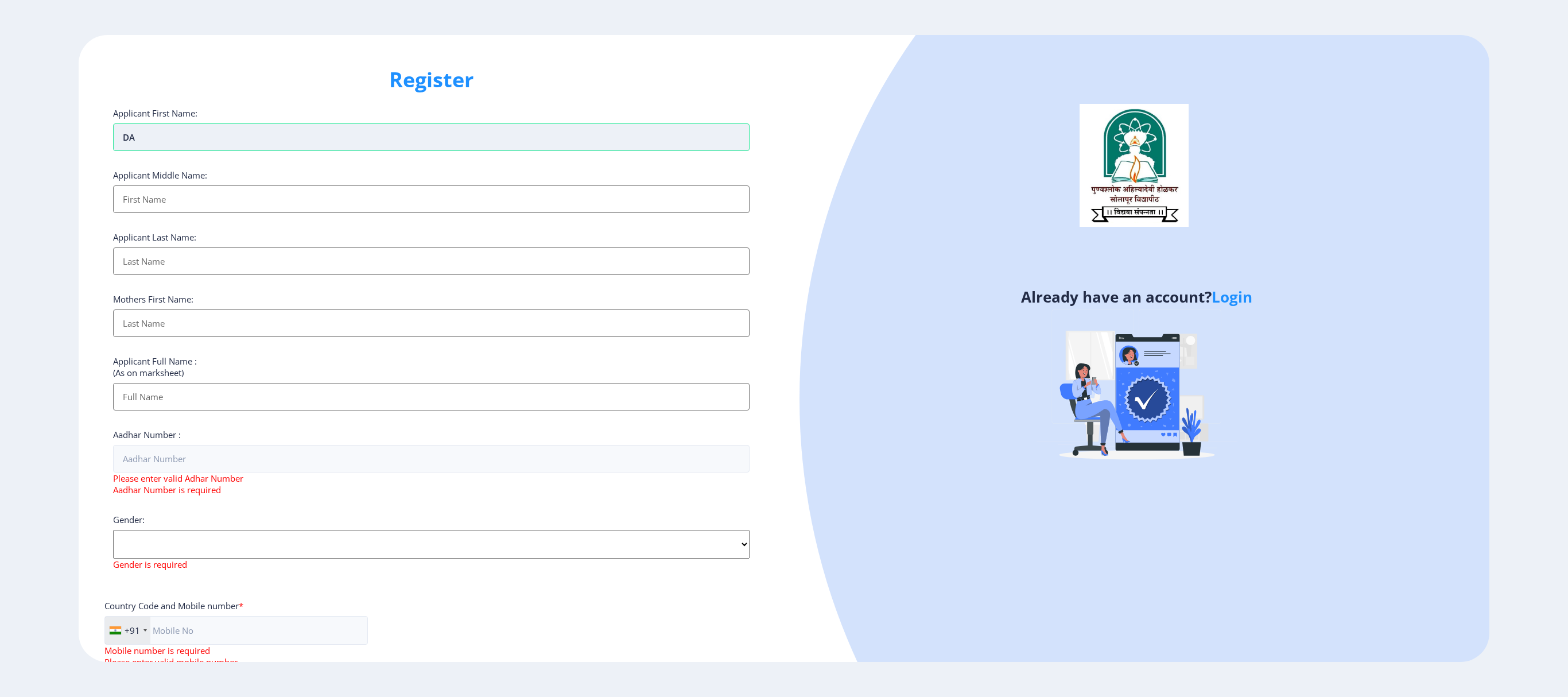 type on "D" 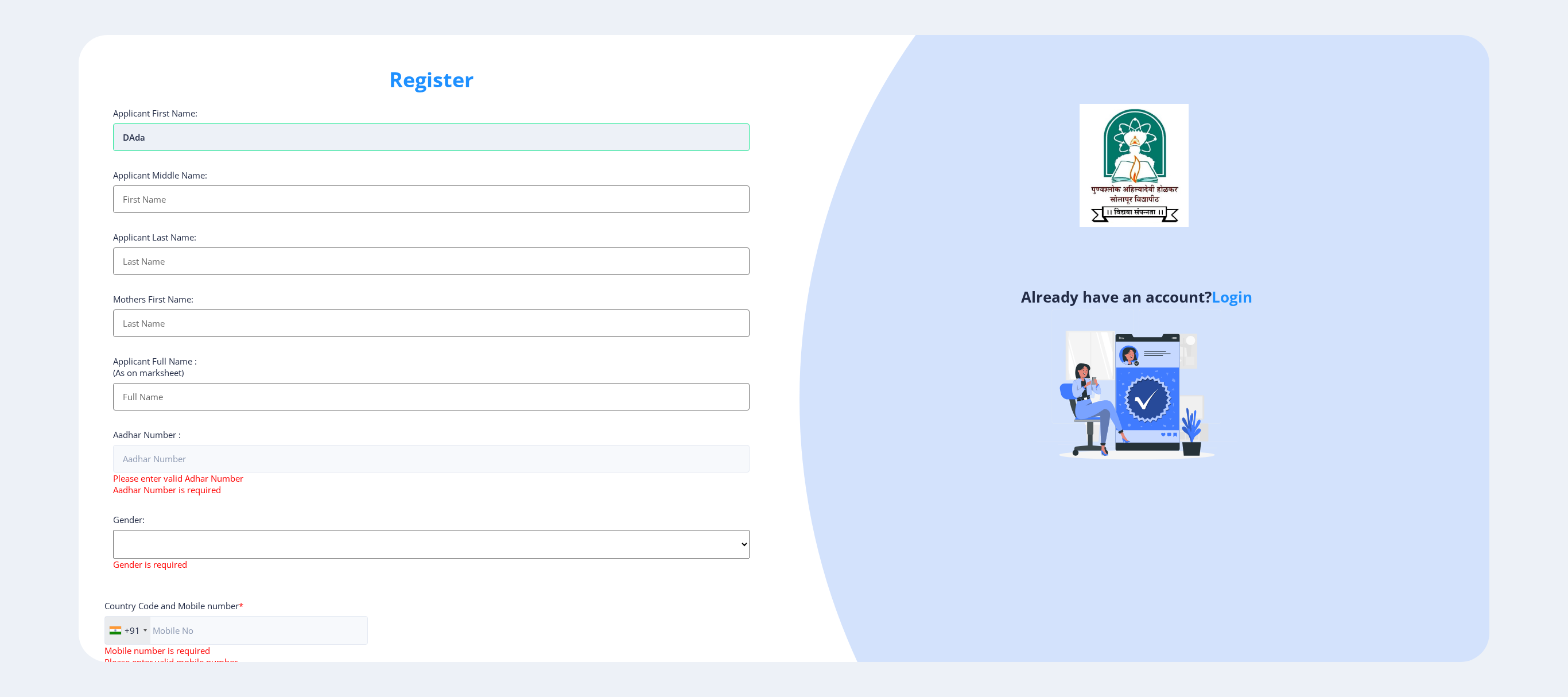 click on "DAda" at bounding box center (431, 137) 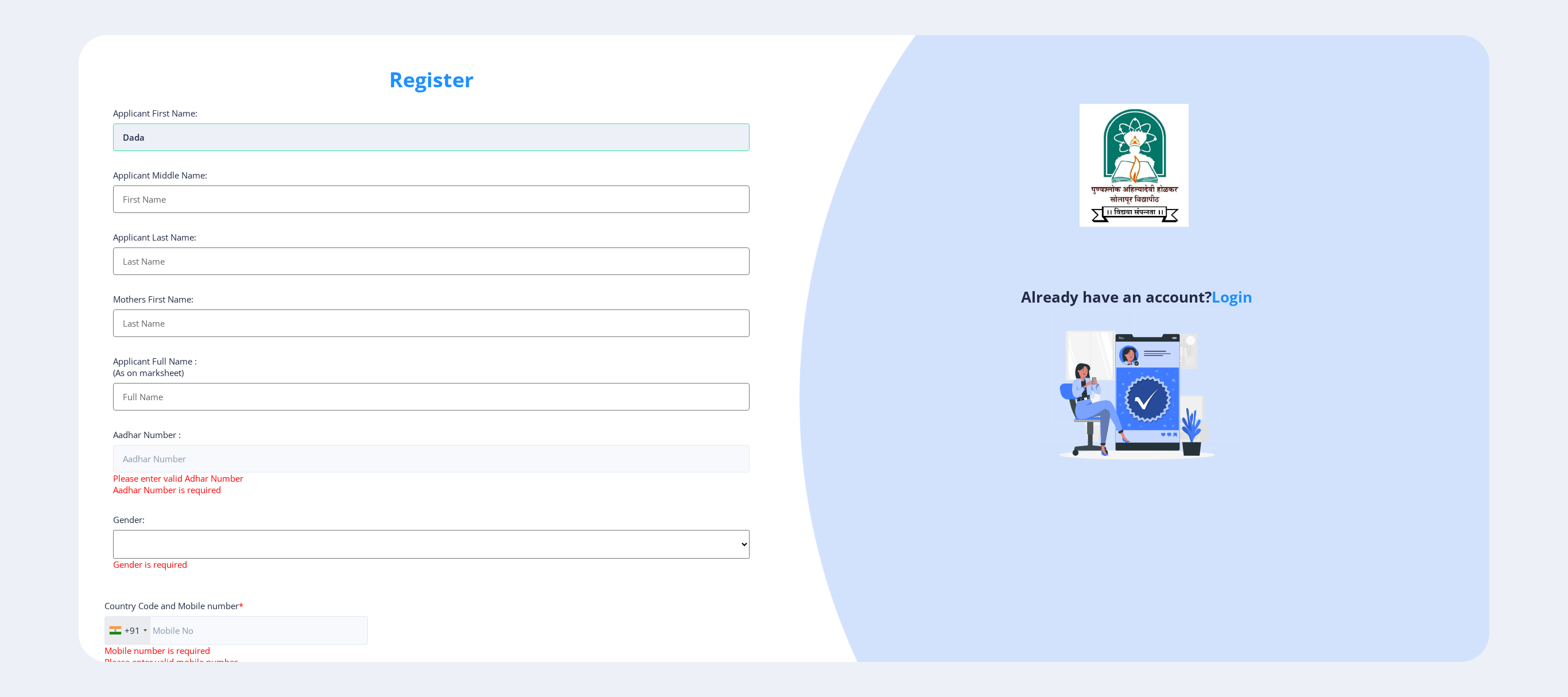 type on "Dada" 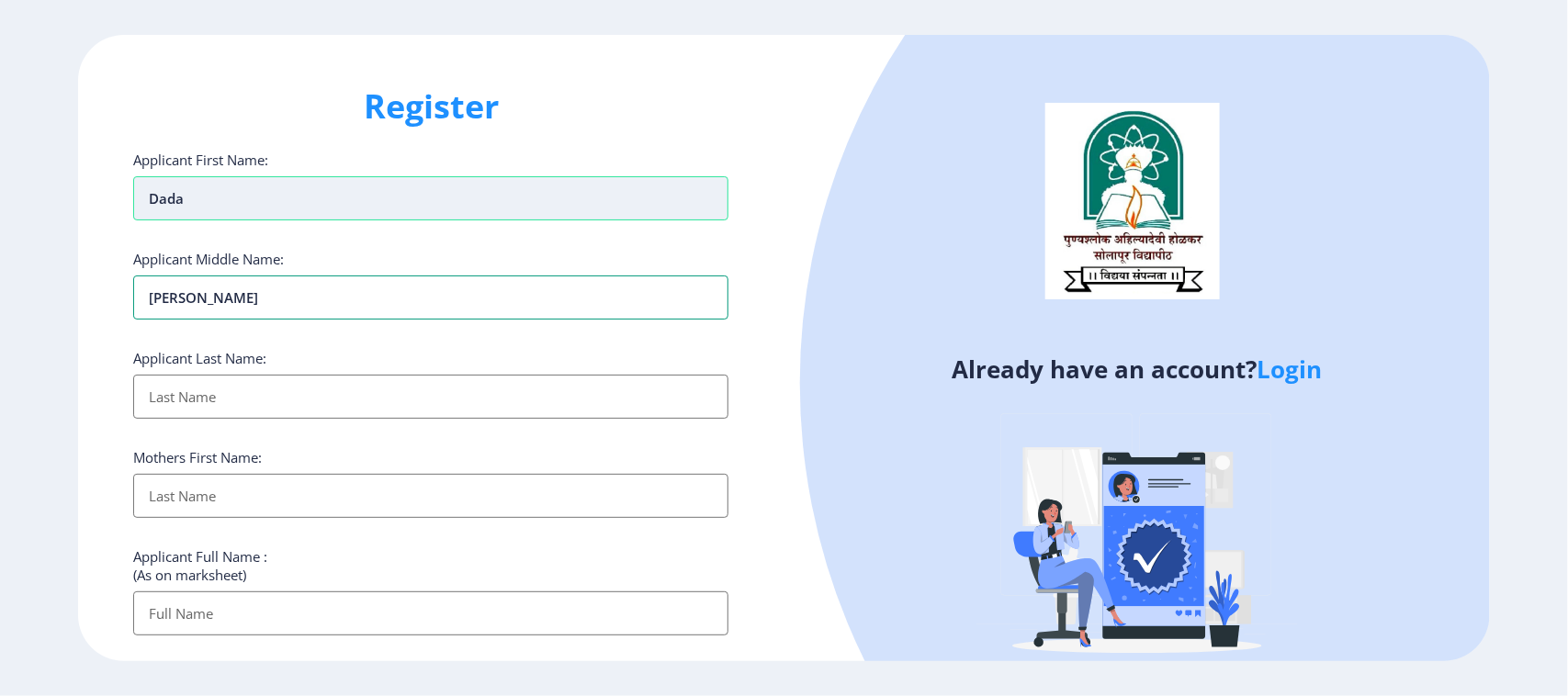 type on "[PERSON_NAME]" 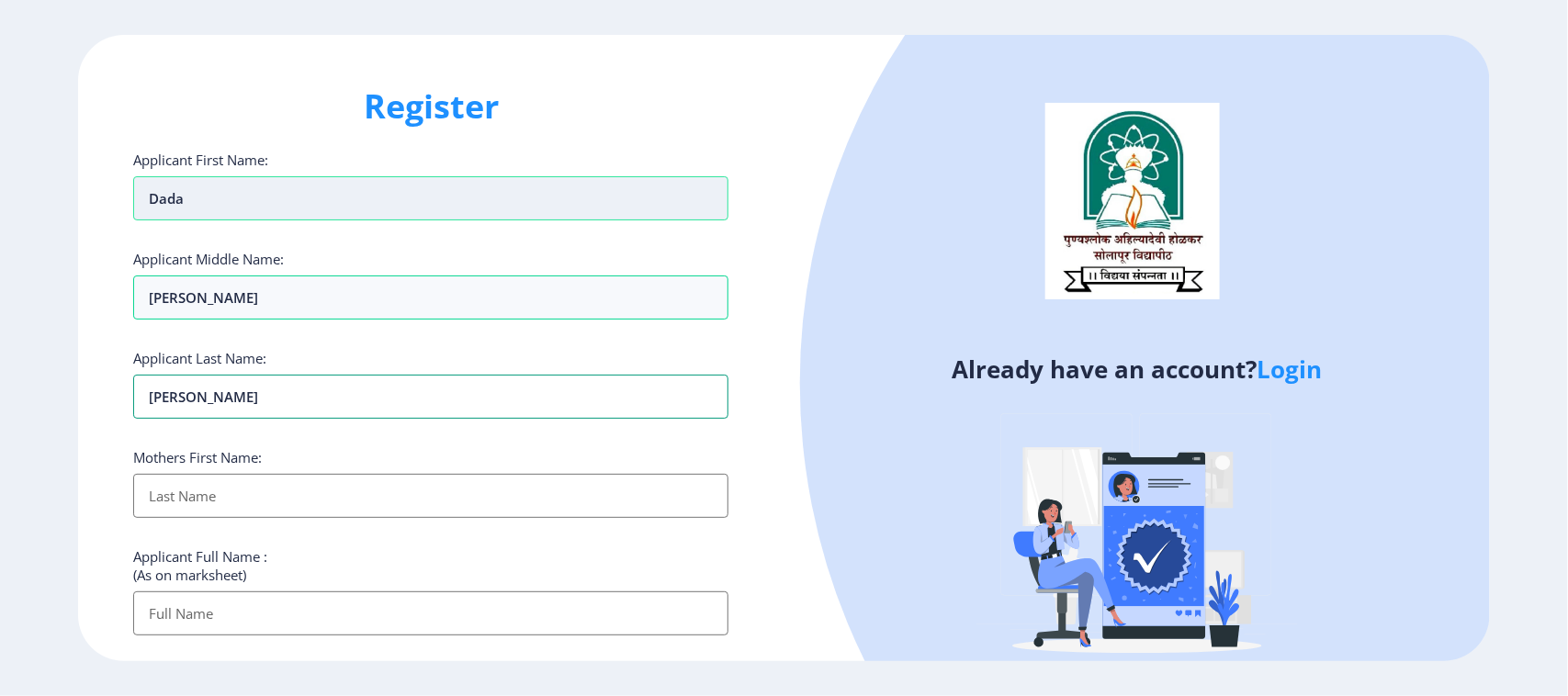 type on "[PERSON_NAME]" 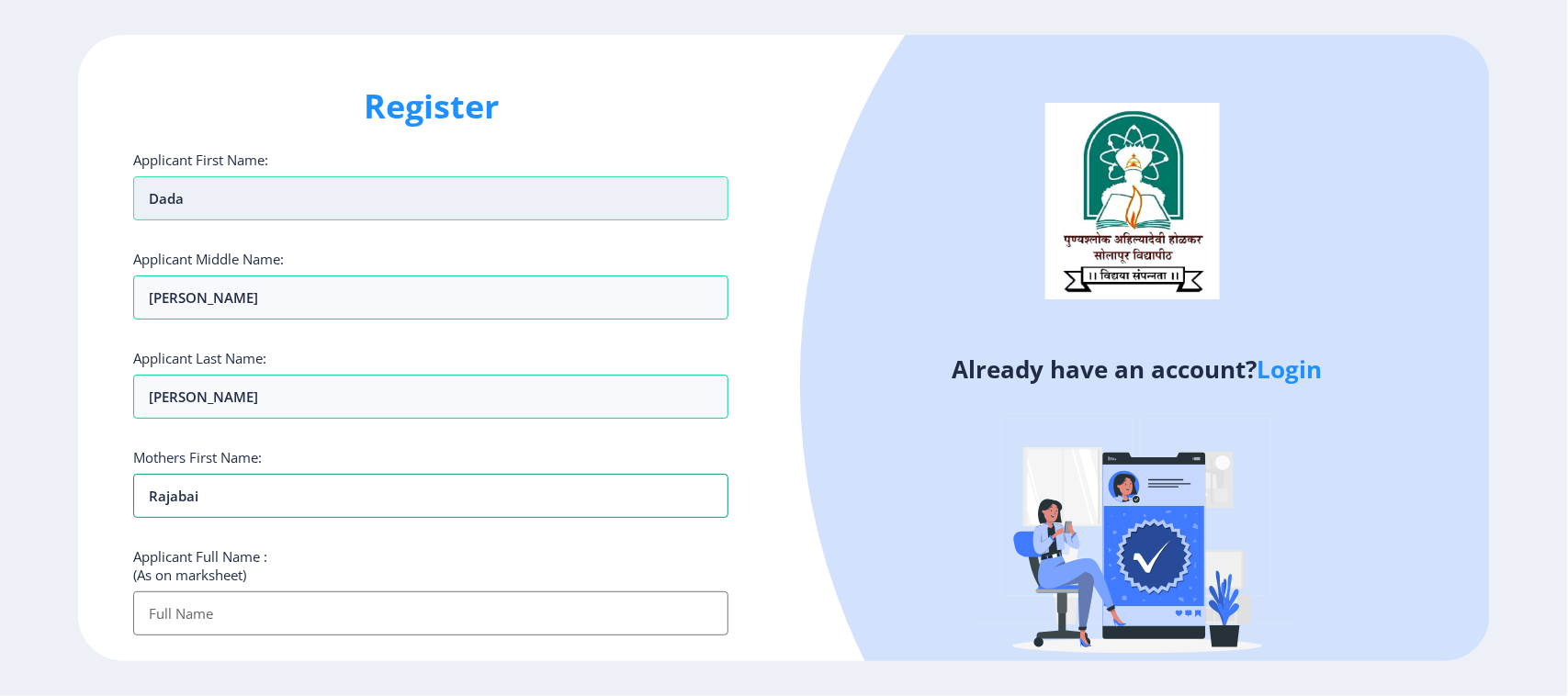 type on "Rajabai" 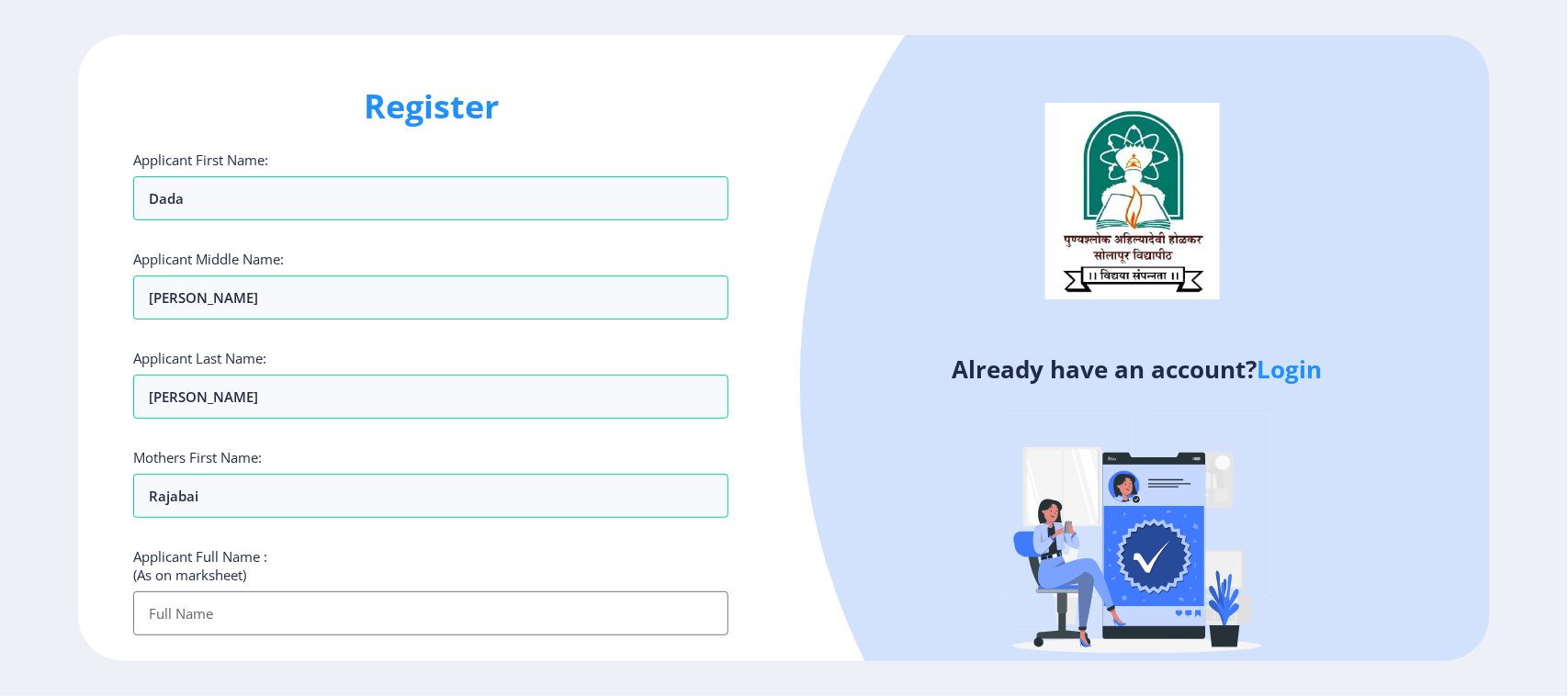 scroll, scrollTop: 365, scrollLeft: 0, axis: vertical 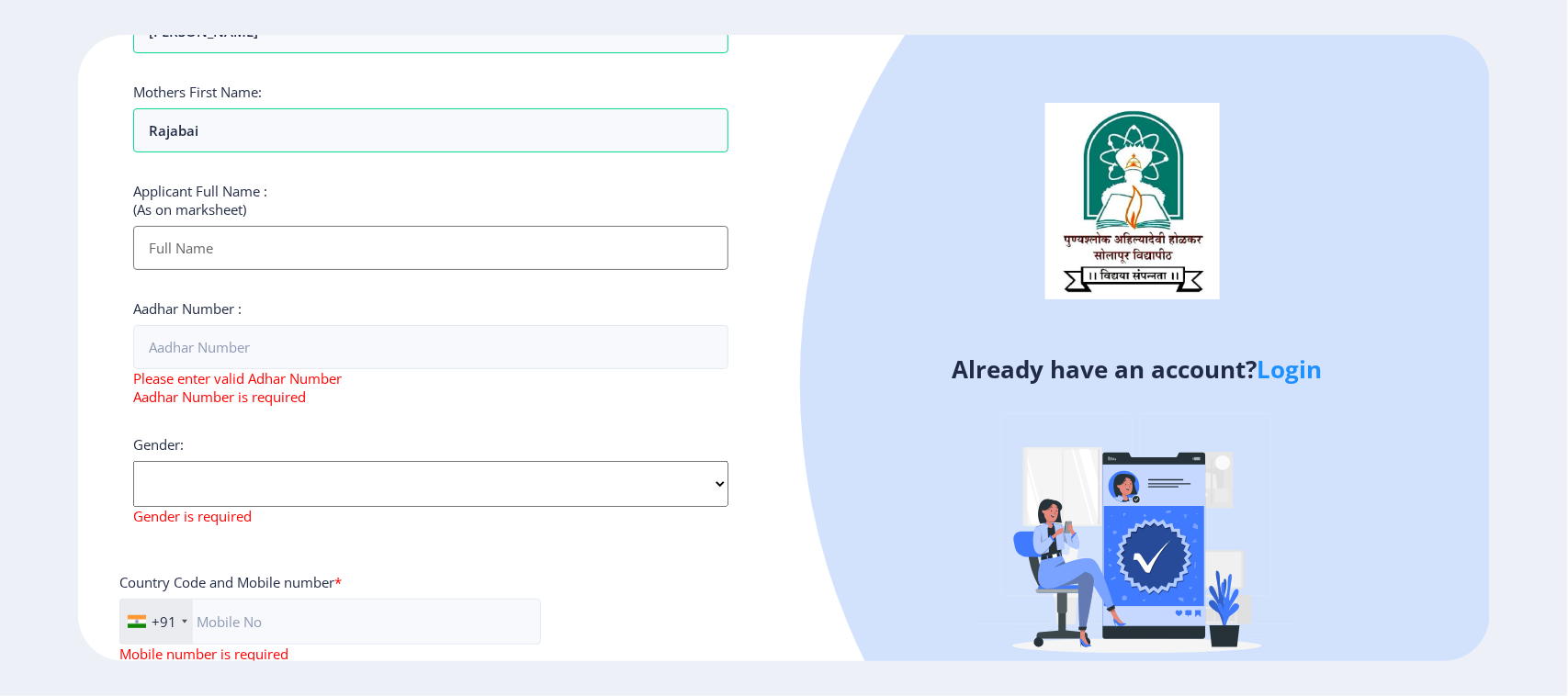 click on "Applicant First Name:" at bounding box center (431, 248) 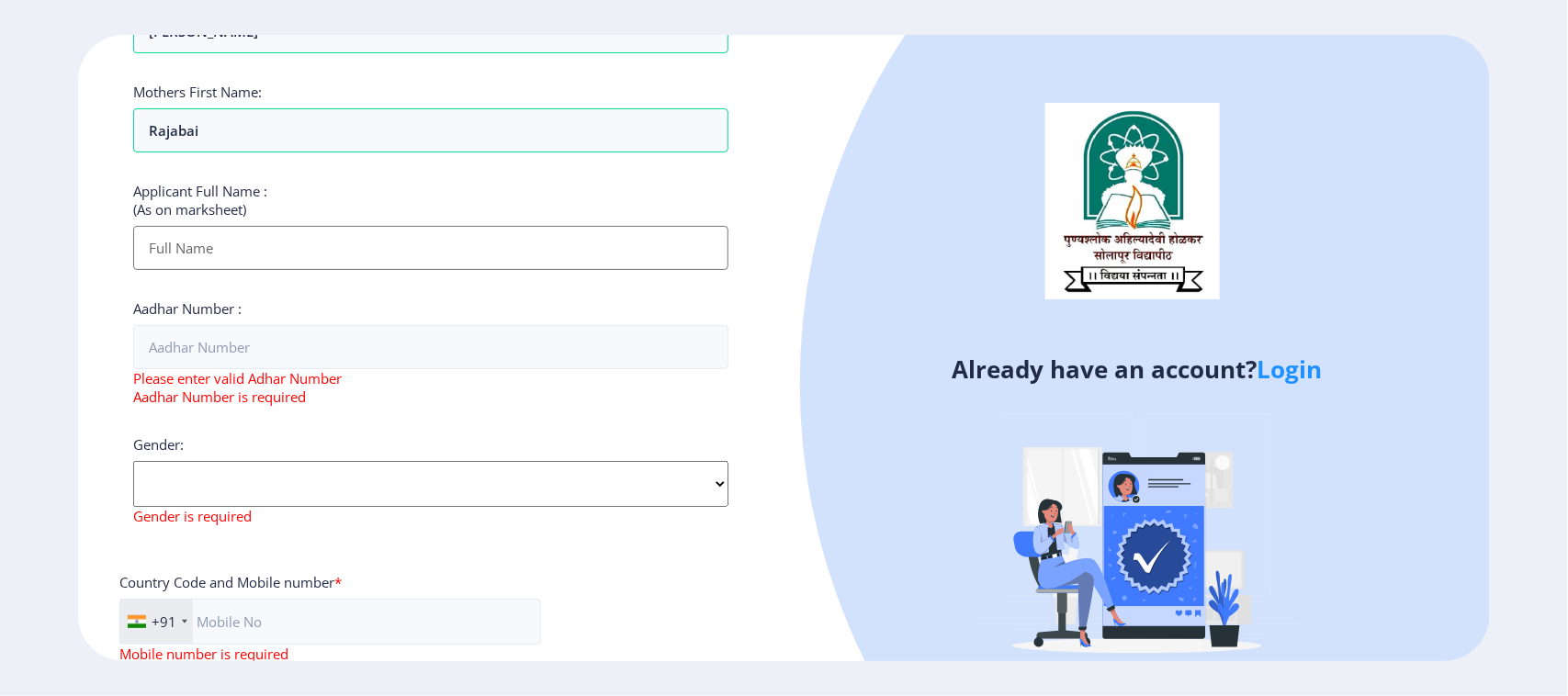 click on "Applicant First Name:" at bounding box center [431, 248] 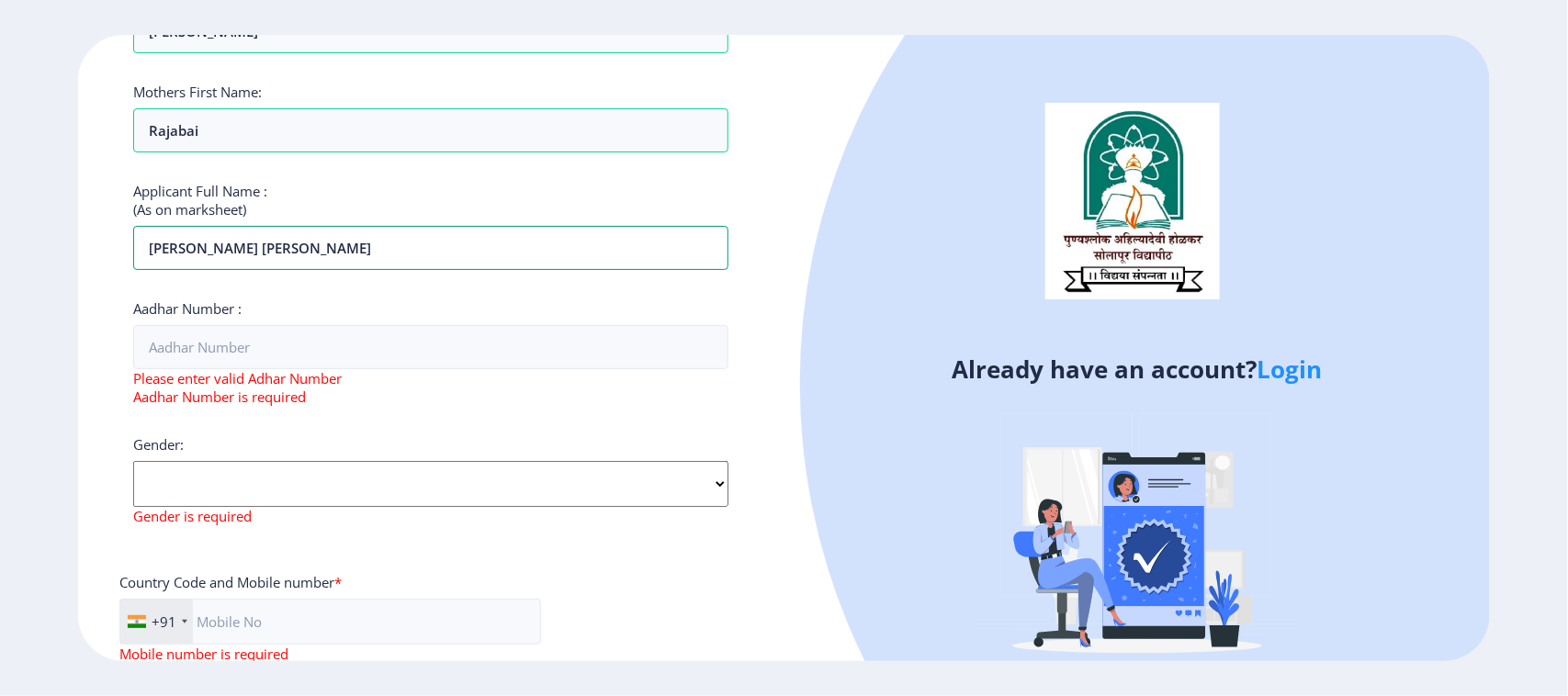 type on "[PERSON_NAME] [PERSON_NAME]" 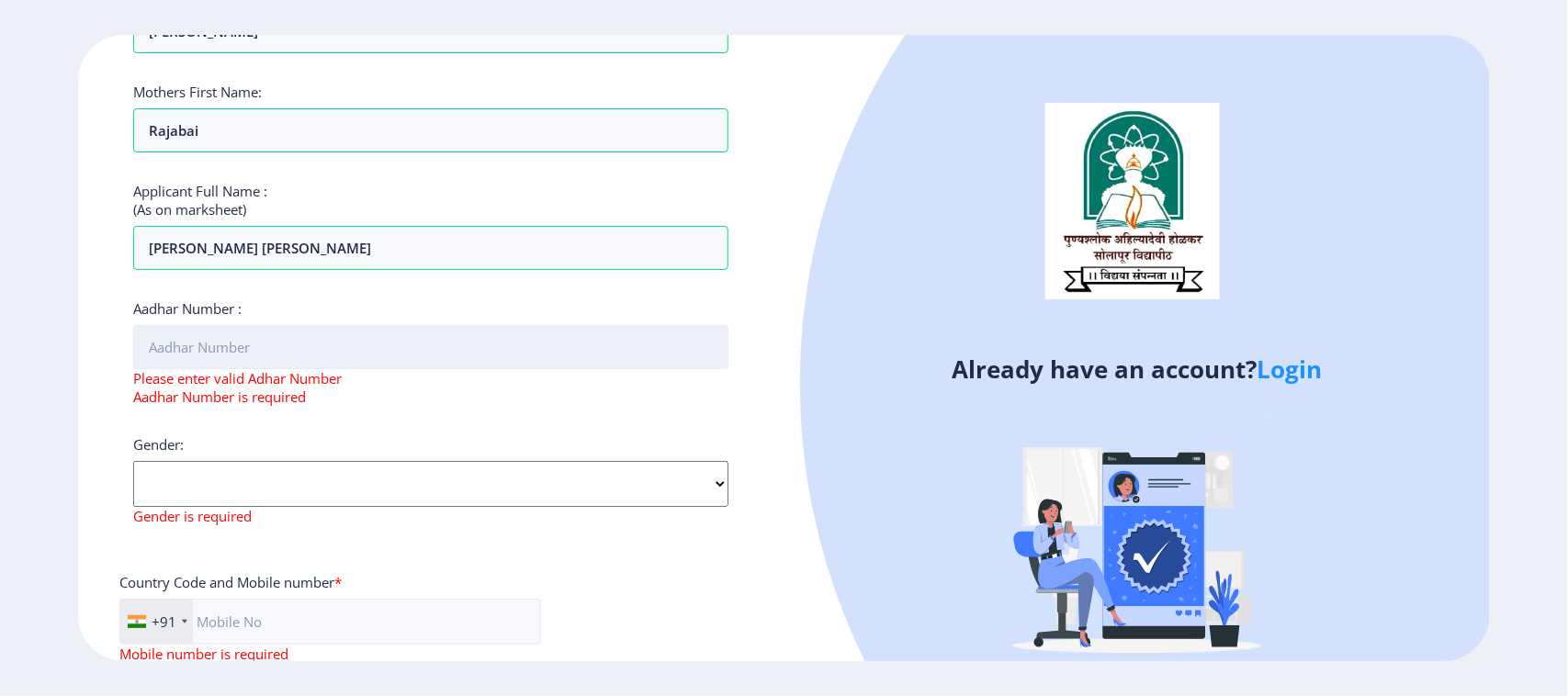 click on "Aadhar Number :" at bounding box center (431, 347) 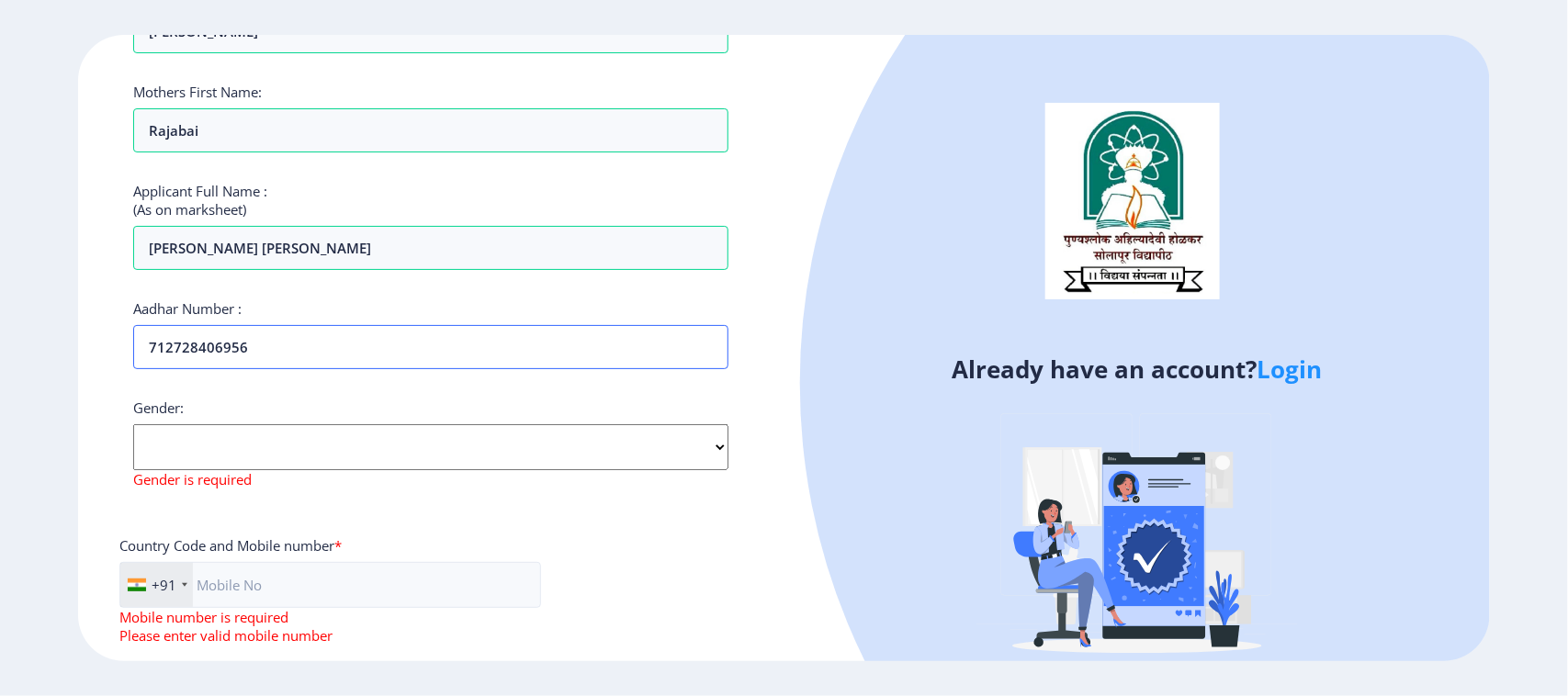 type on "712728406956" 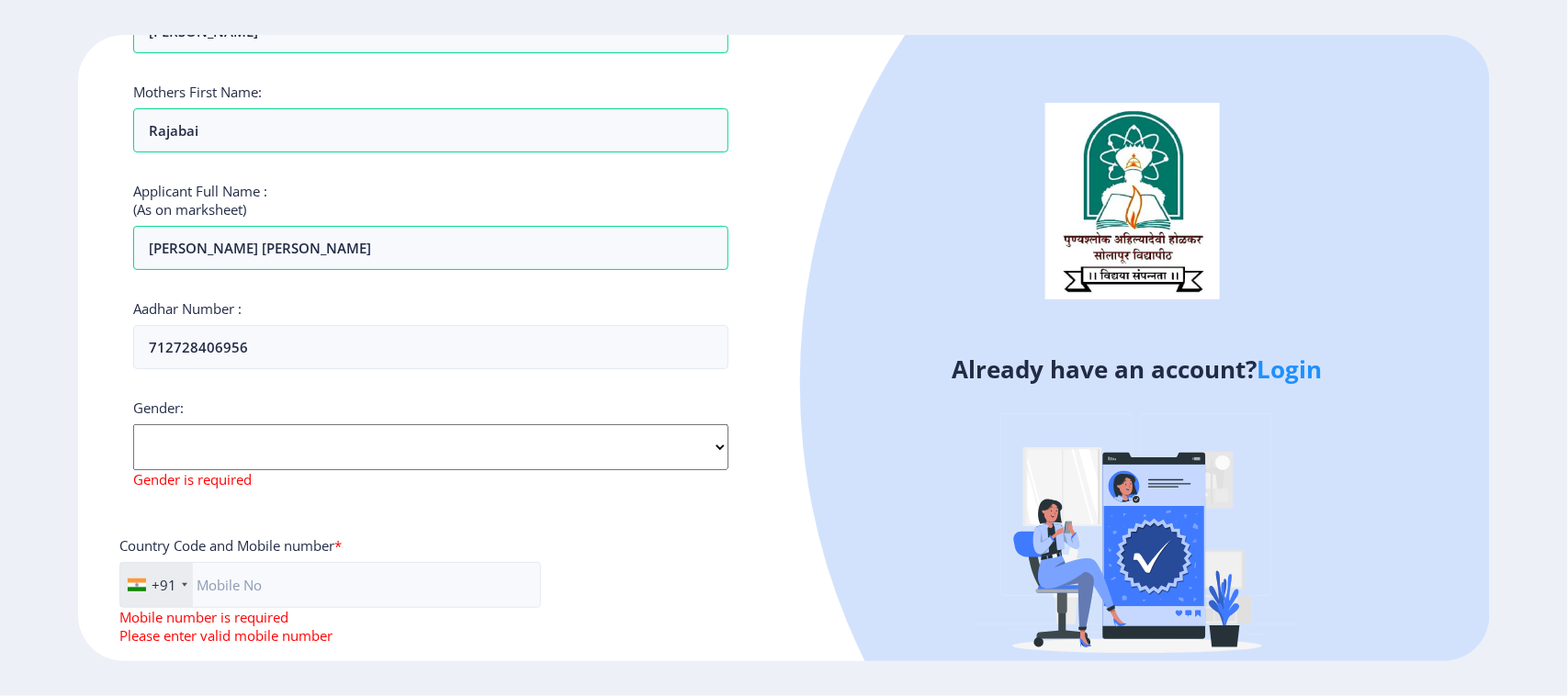 click on "Select Gender [DEMOGRAPHIC_DATA] [DEMOGRAPHIC_DATA] Other" 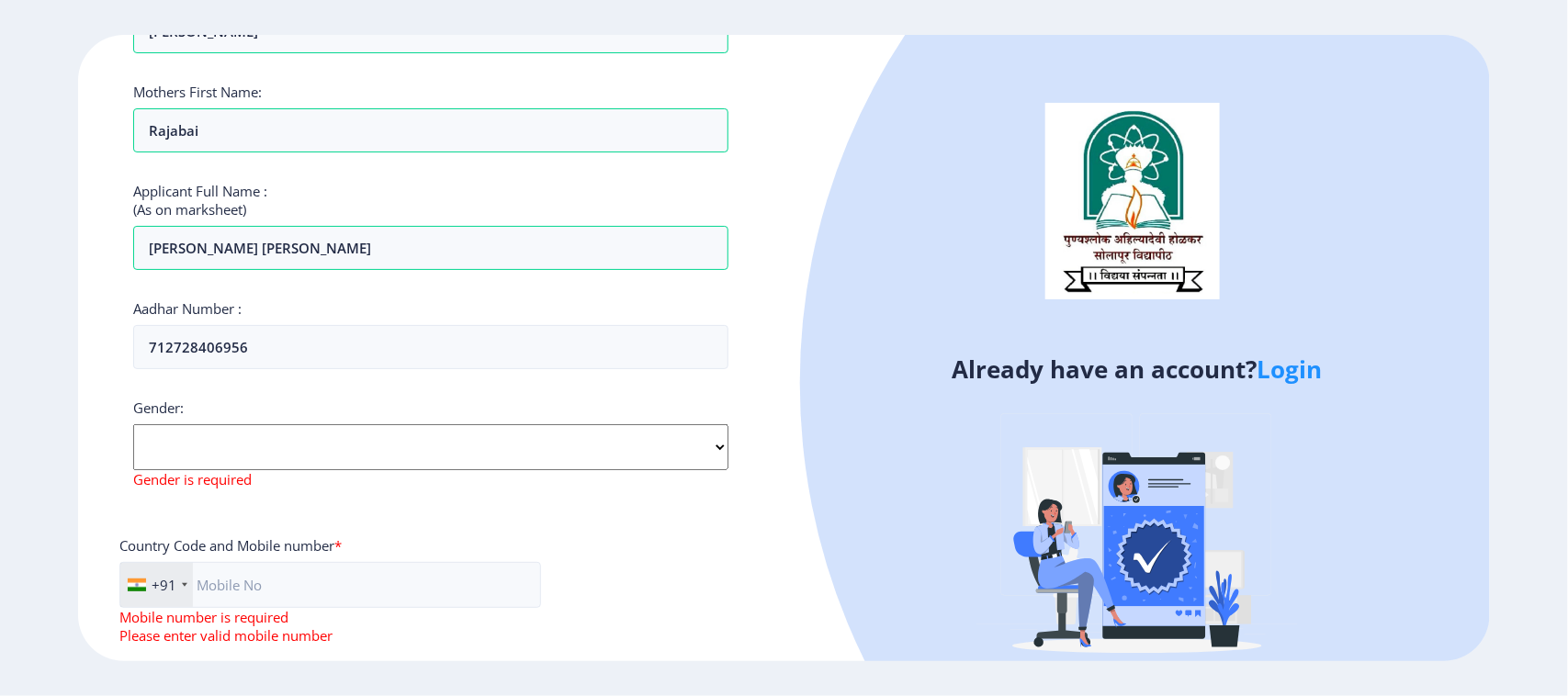 select on "[DEMOGRAPHIC_DATA]" 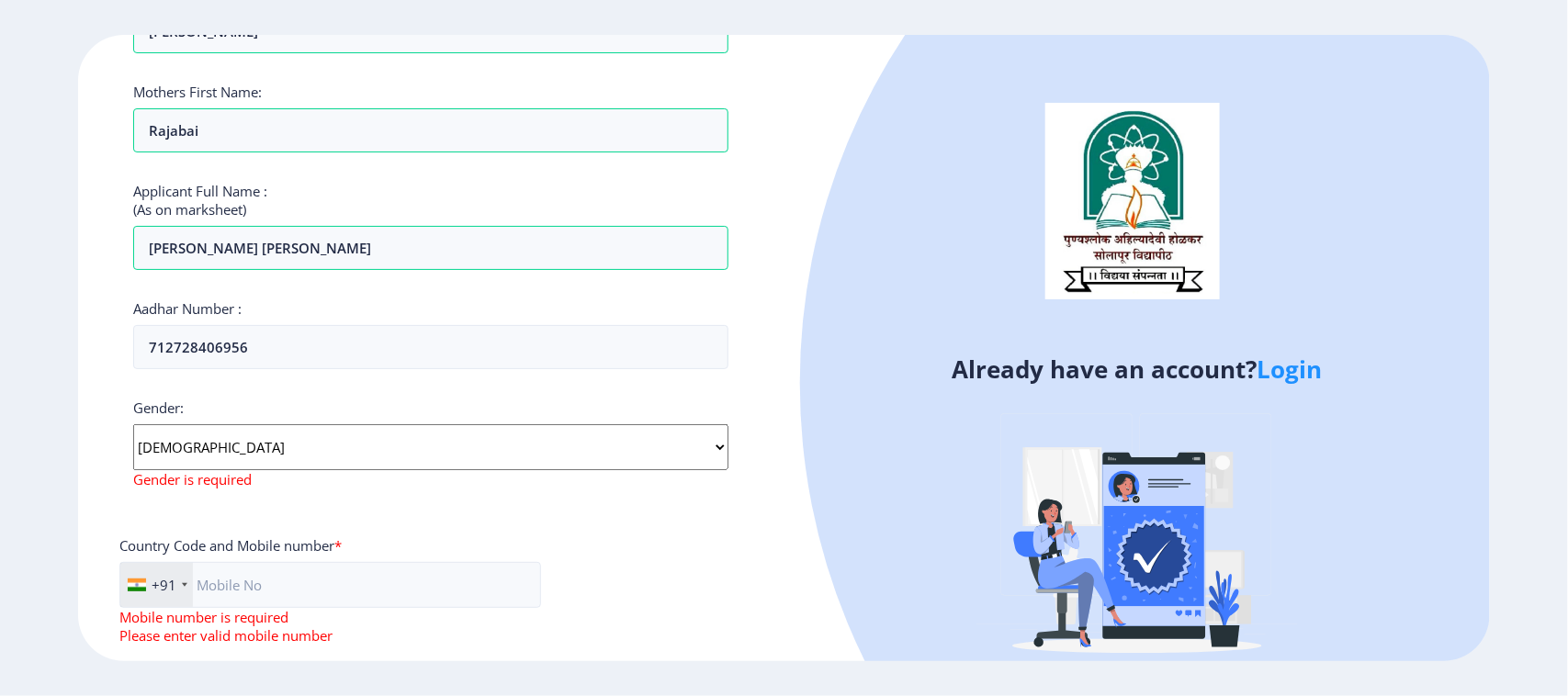 click on "Select Gender [DEMOGRAPHIC_DATA] [DEMOGRAPHIC_DATA] Other" 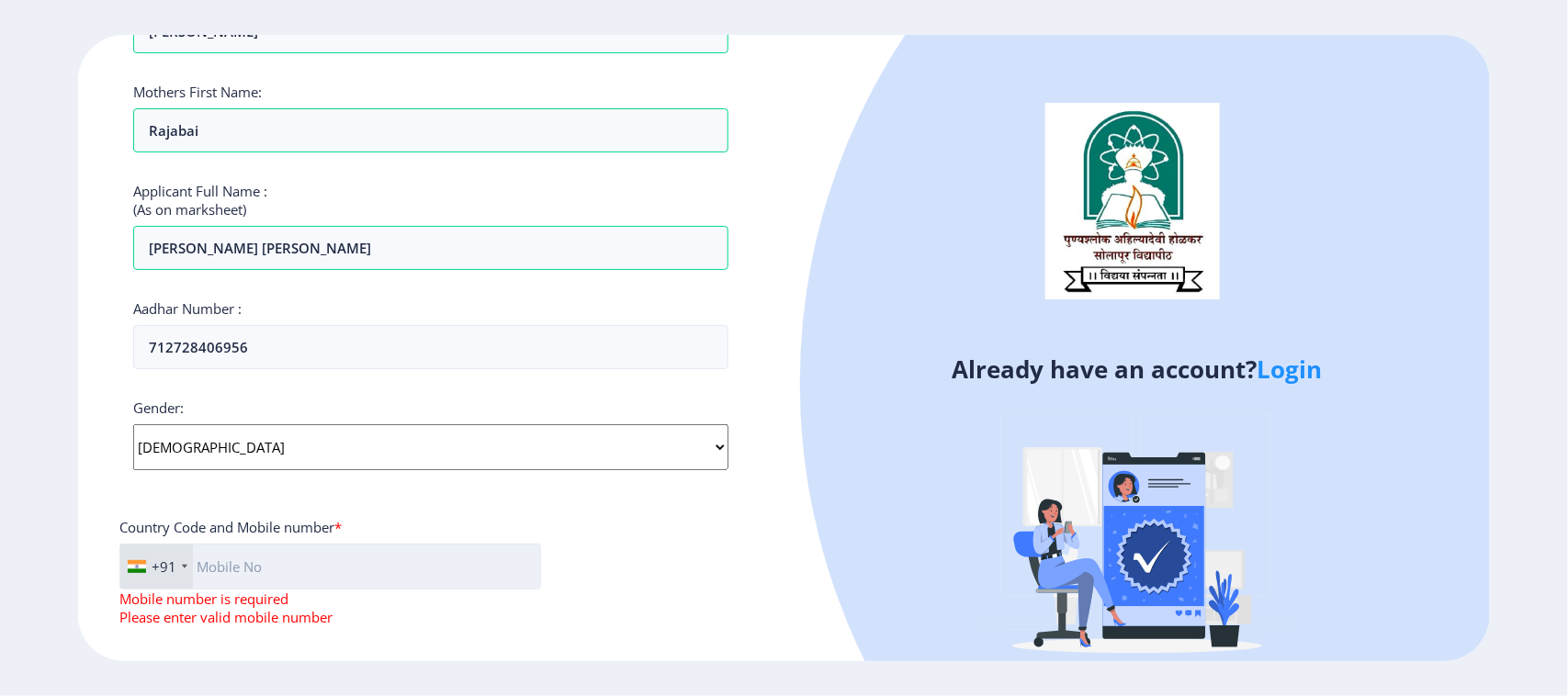 click 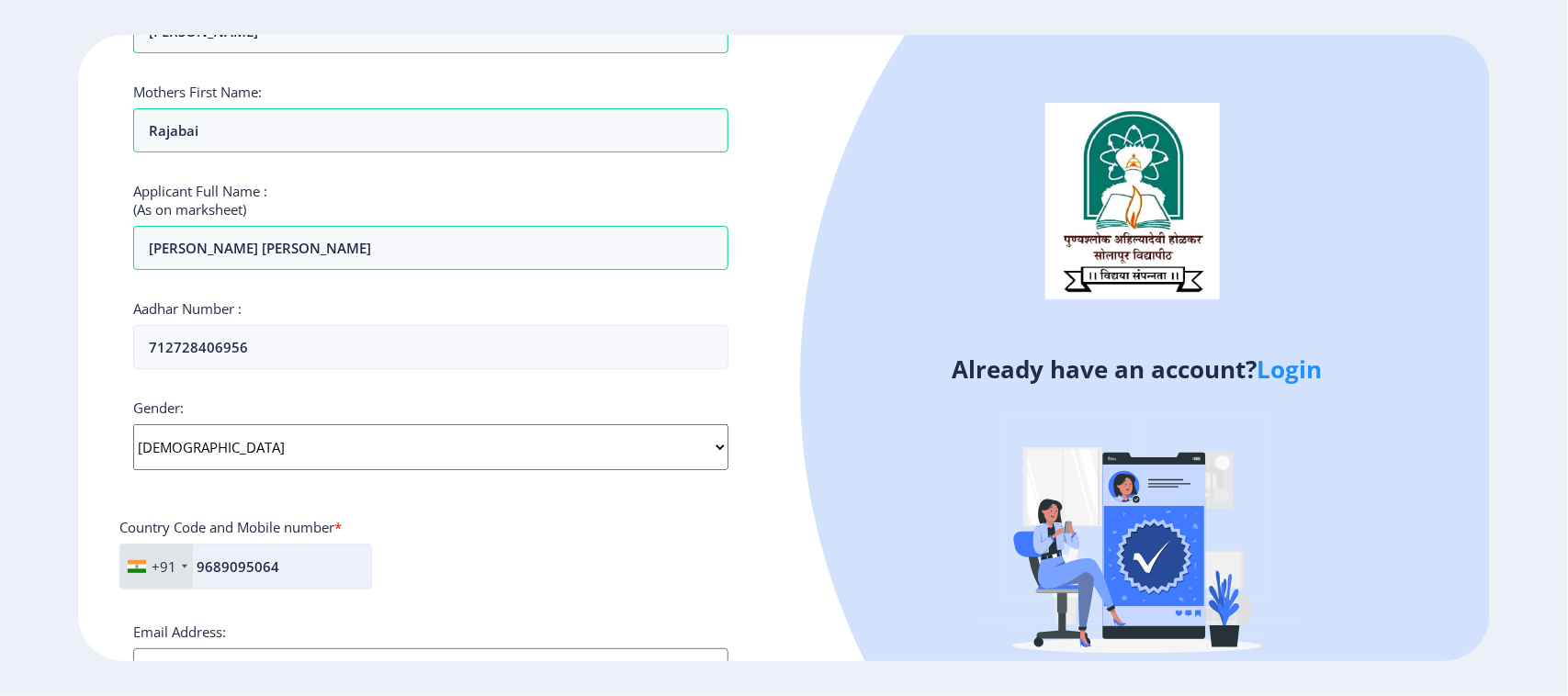 type on "9689095064" 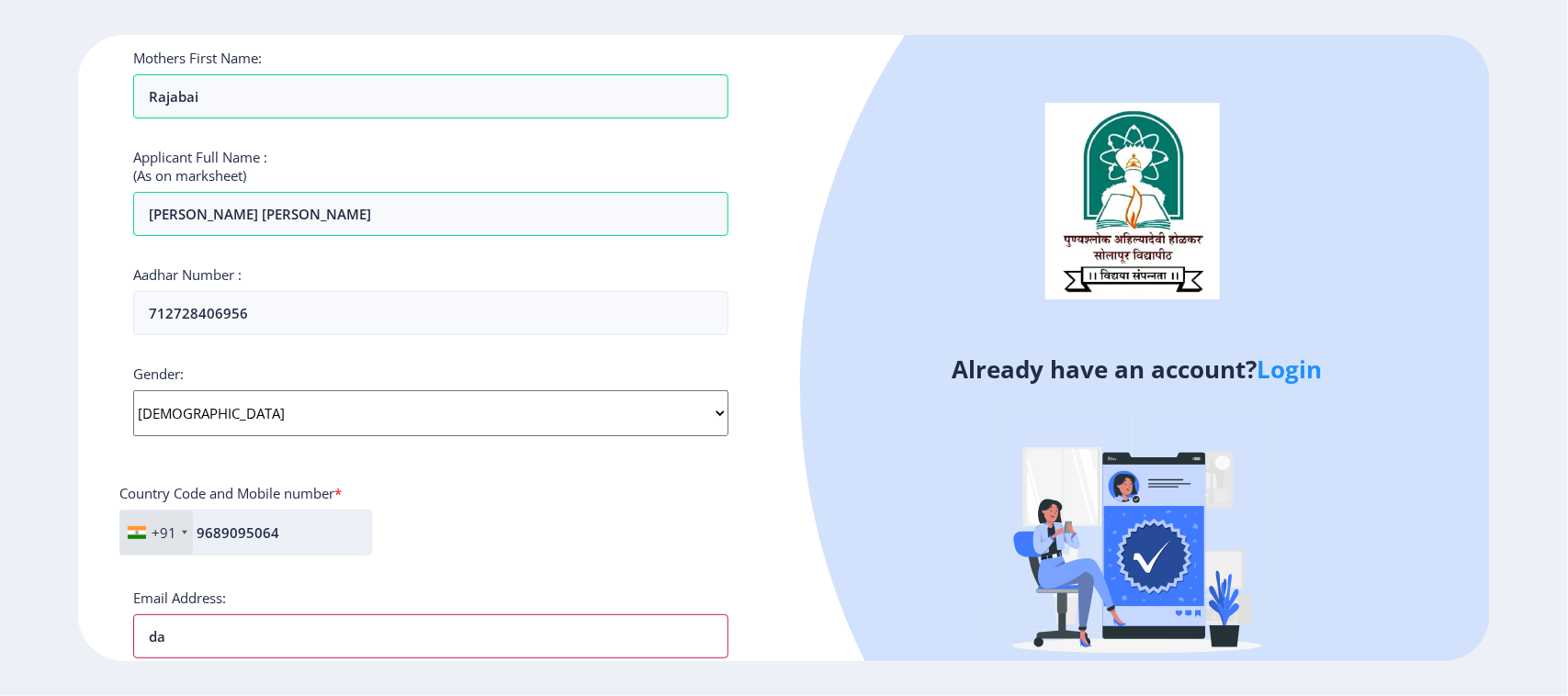 type on "d" 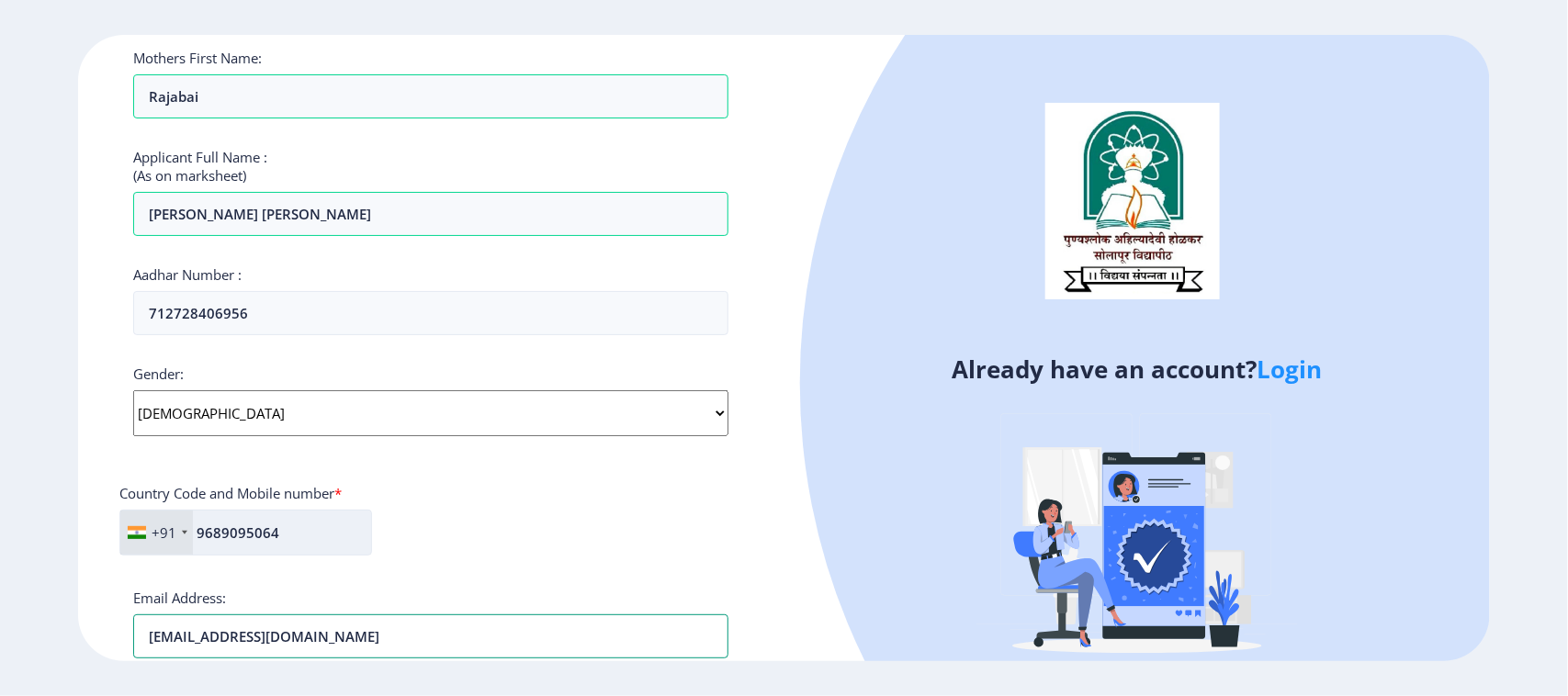 type on "[EMAIL_ADDRESS][DOMAIN_NAME]" 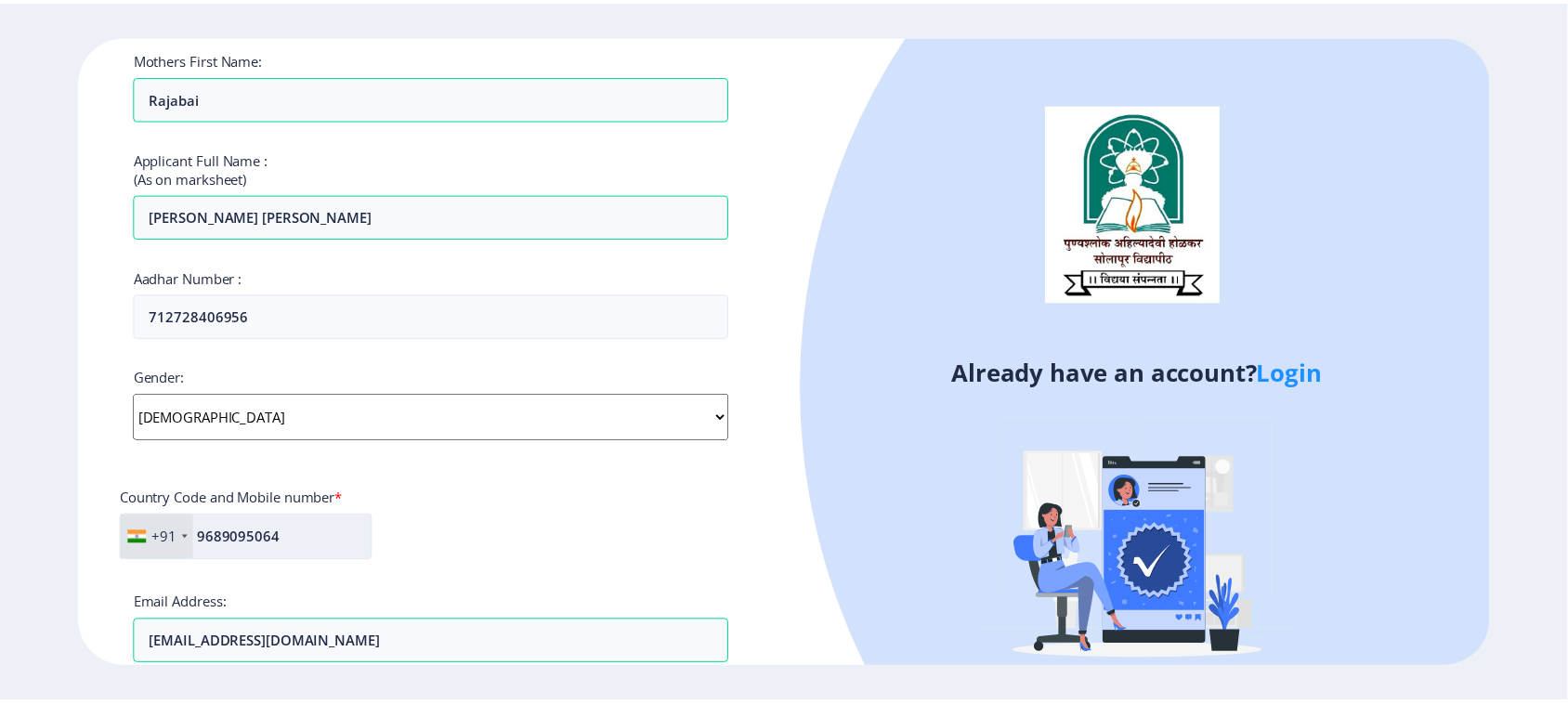 scroll, scrollTop: 661, scrollLeft: 0, axis: vertical 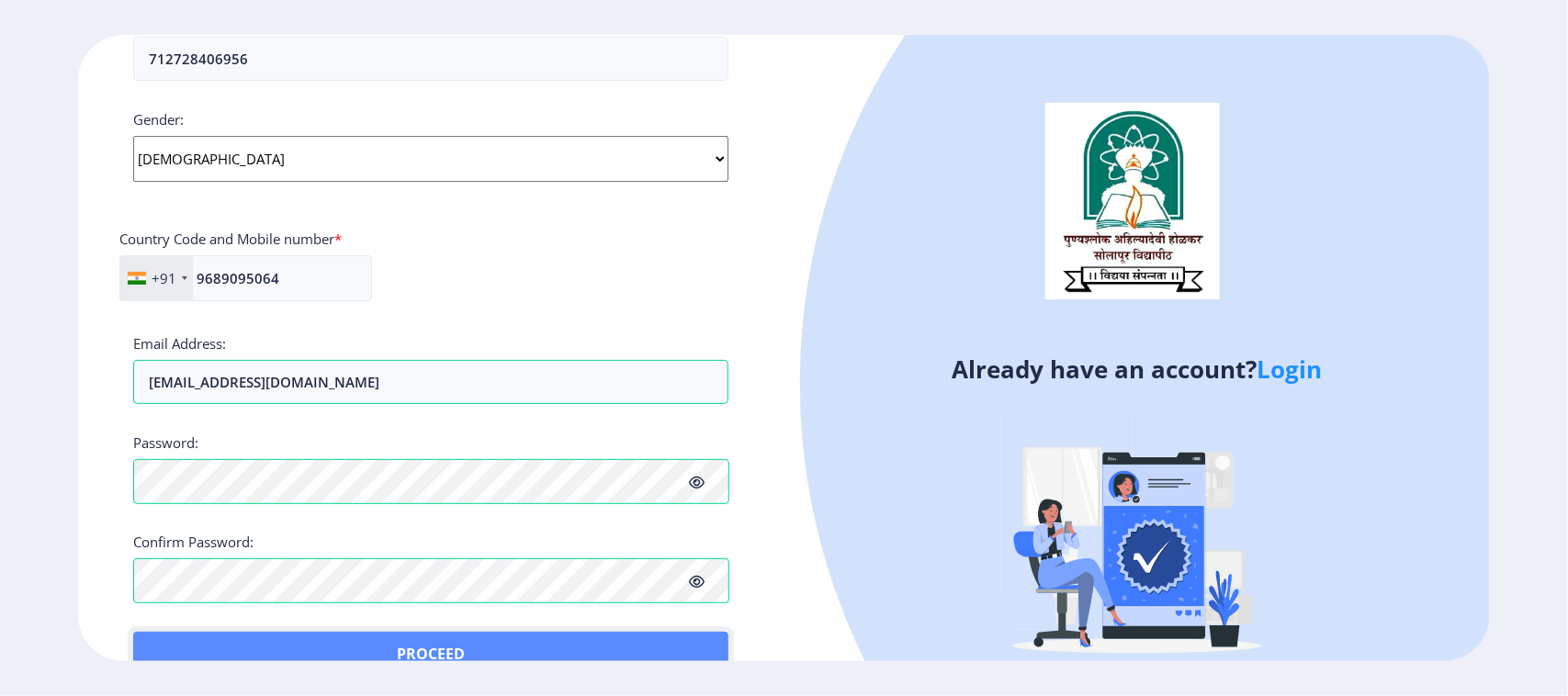 click on "Proceed" 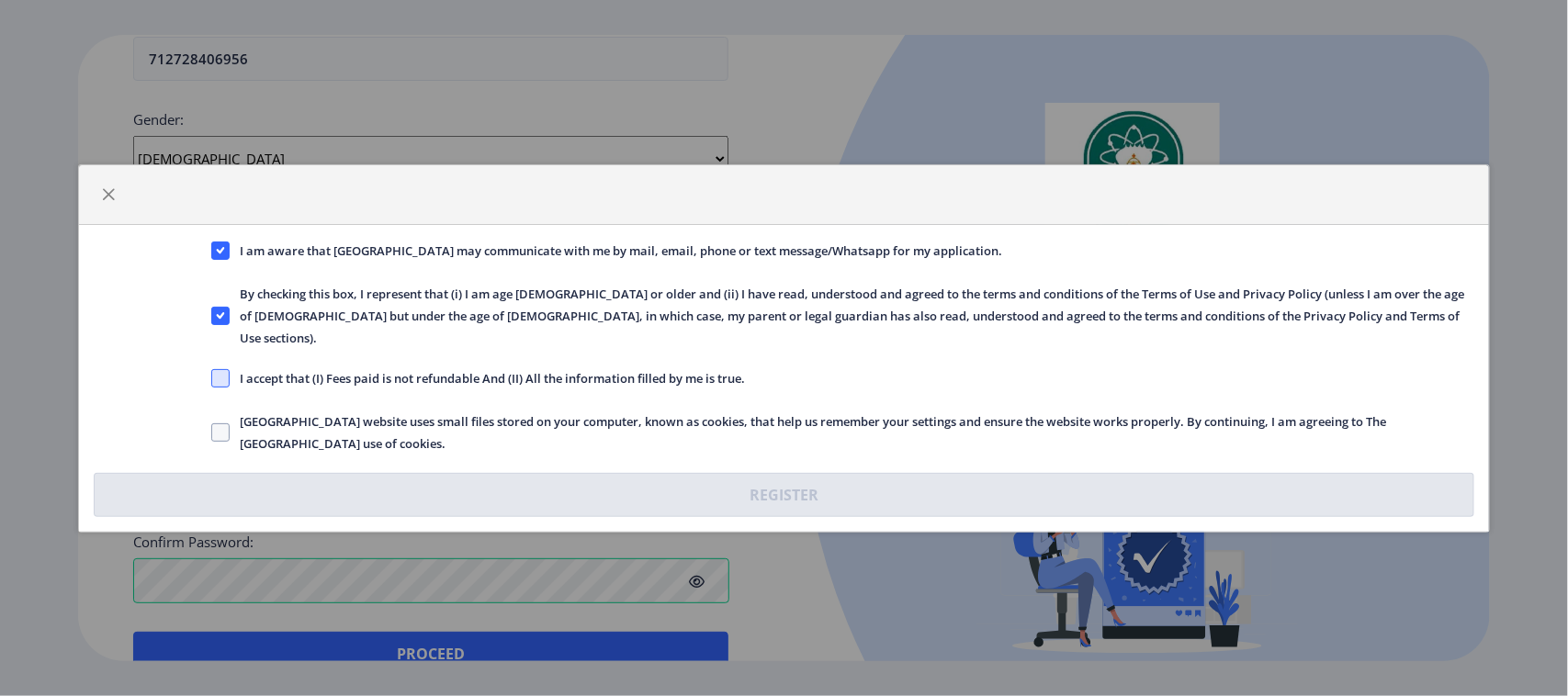 click 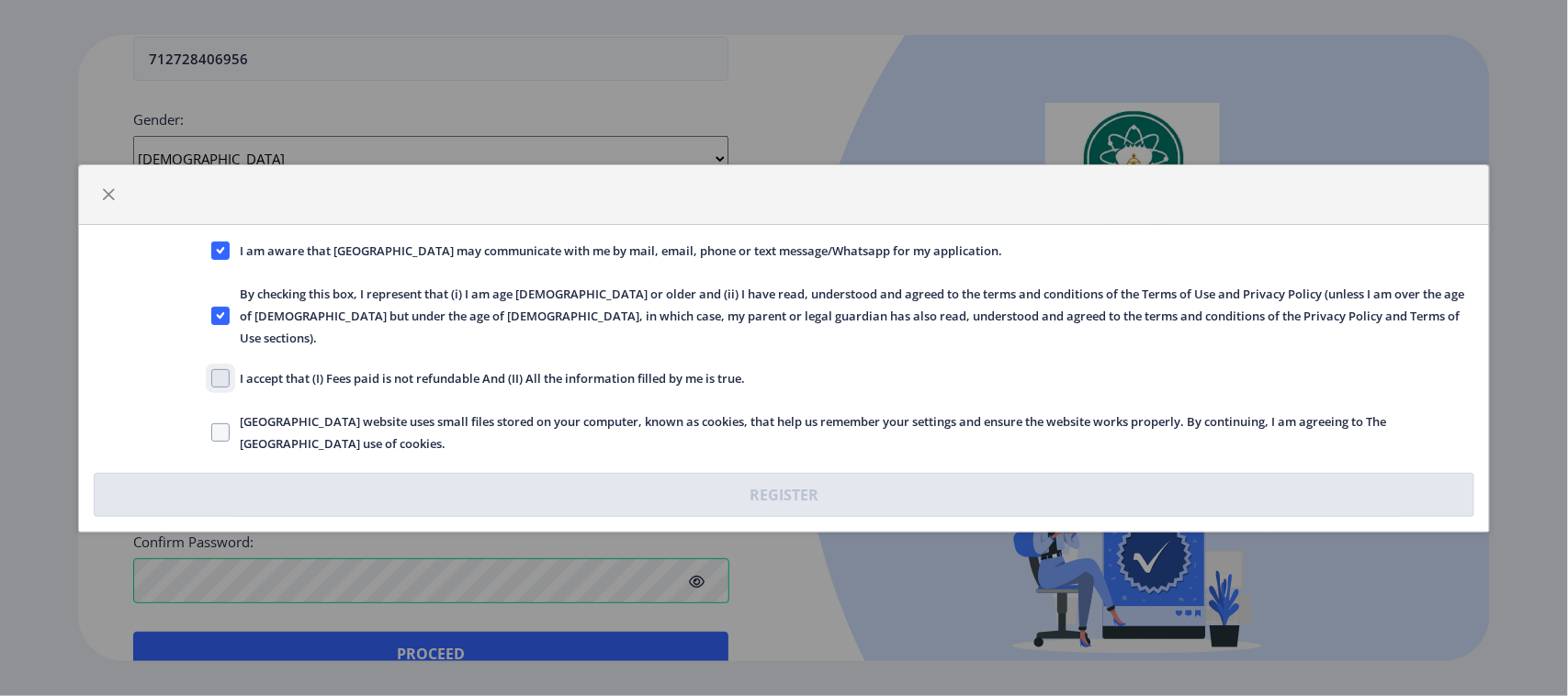 click on "I accept that (I) Fees paid is not refundable And (II) All the information filled by me is true." 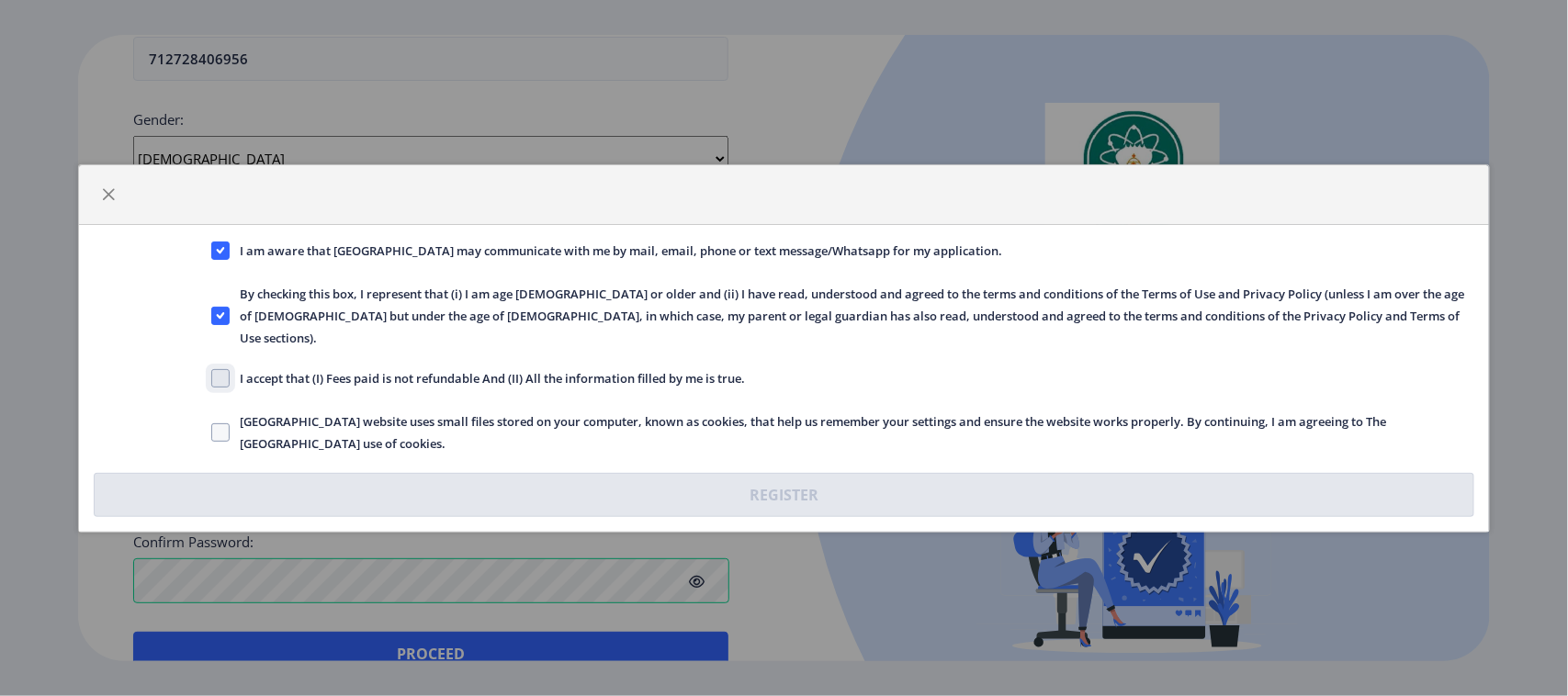 checkbox on "true" 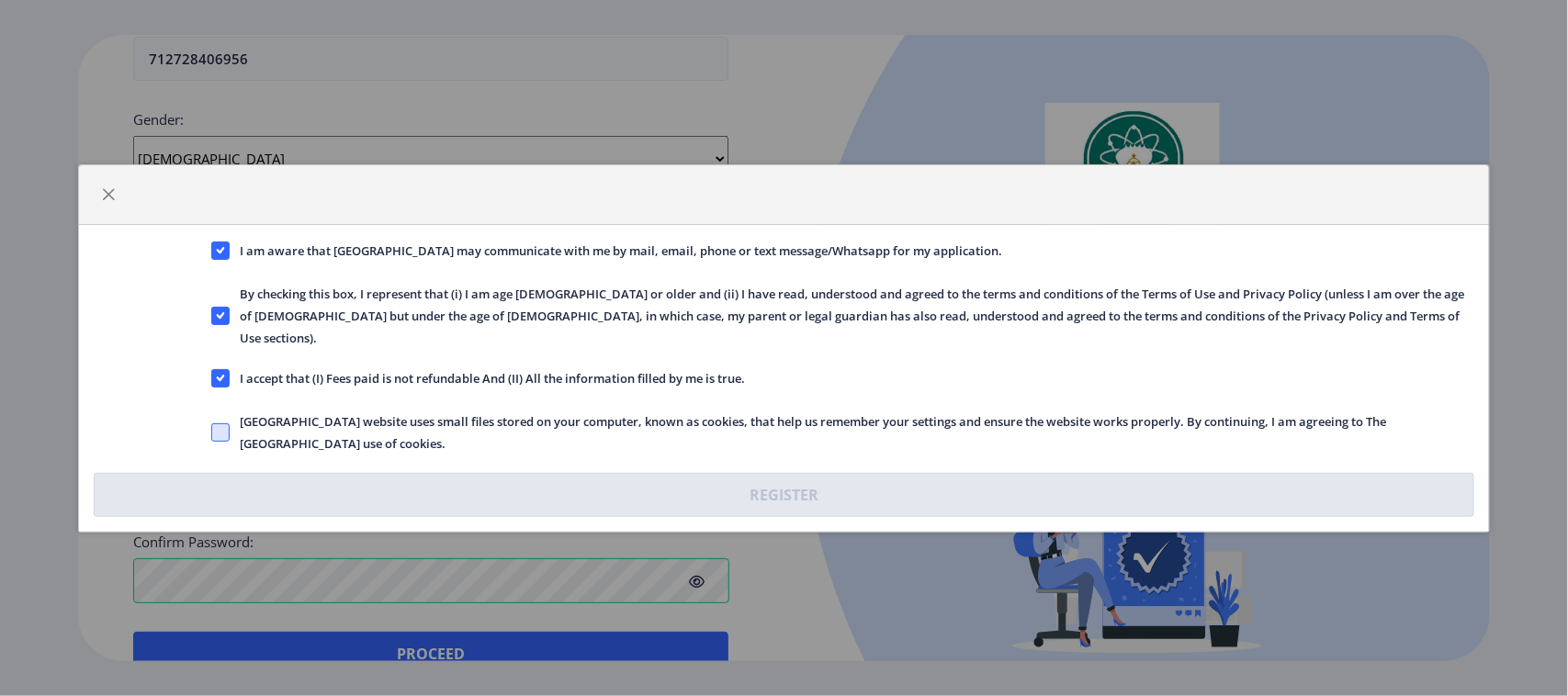 click 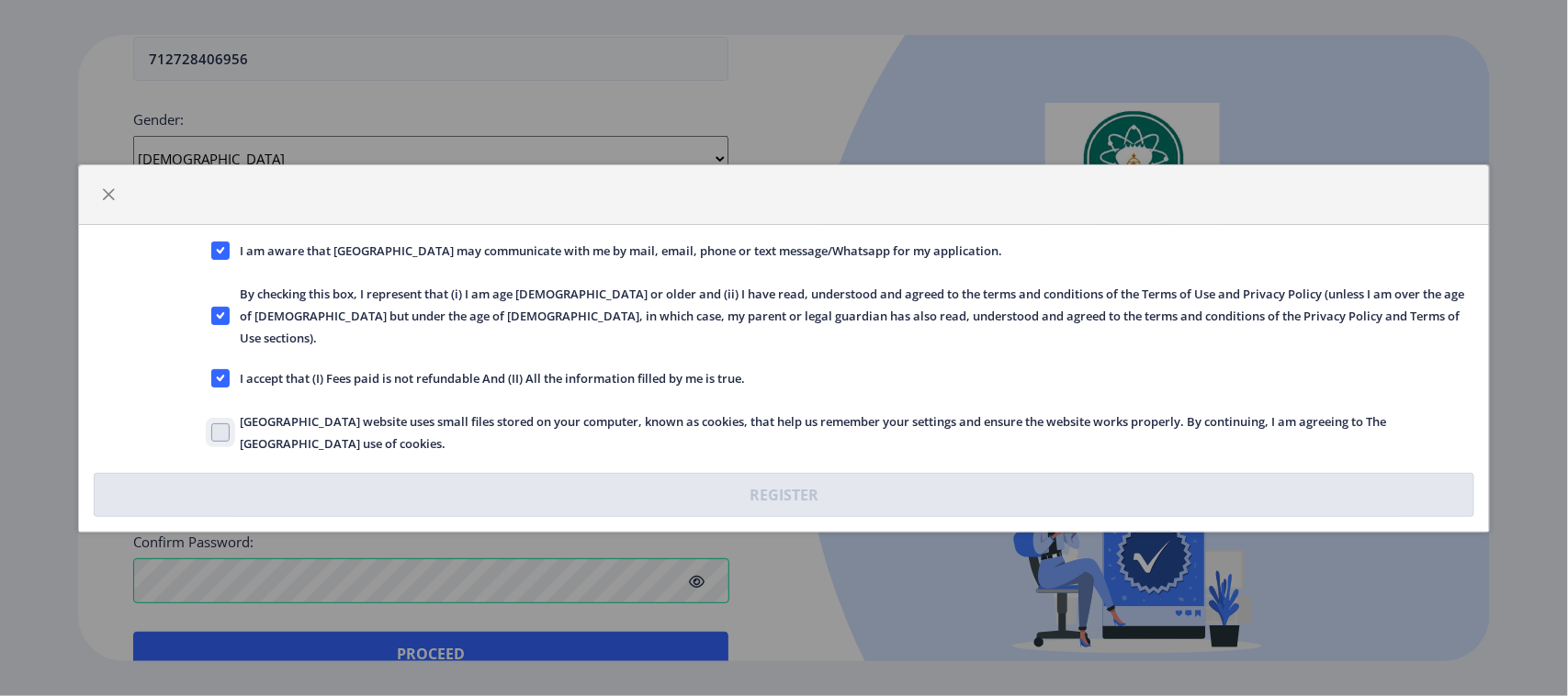 click on "[GEOGRAPHIC_DATA] website uses small files stored on your computer, known as cookies, that help us remember your settings and ensure the website works properly. By continuing, I am agreeing to The [GEOGRAPHIC_DATA] use of cookies." 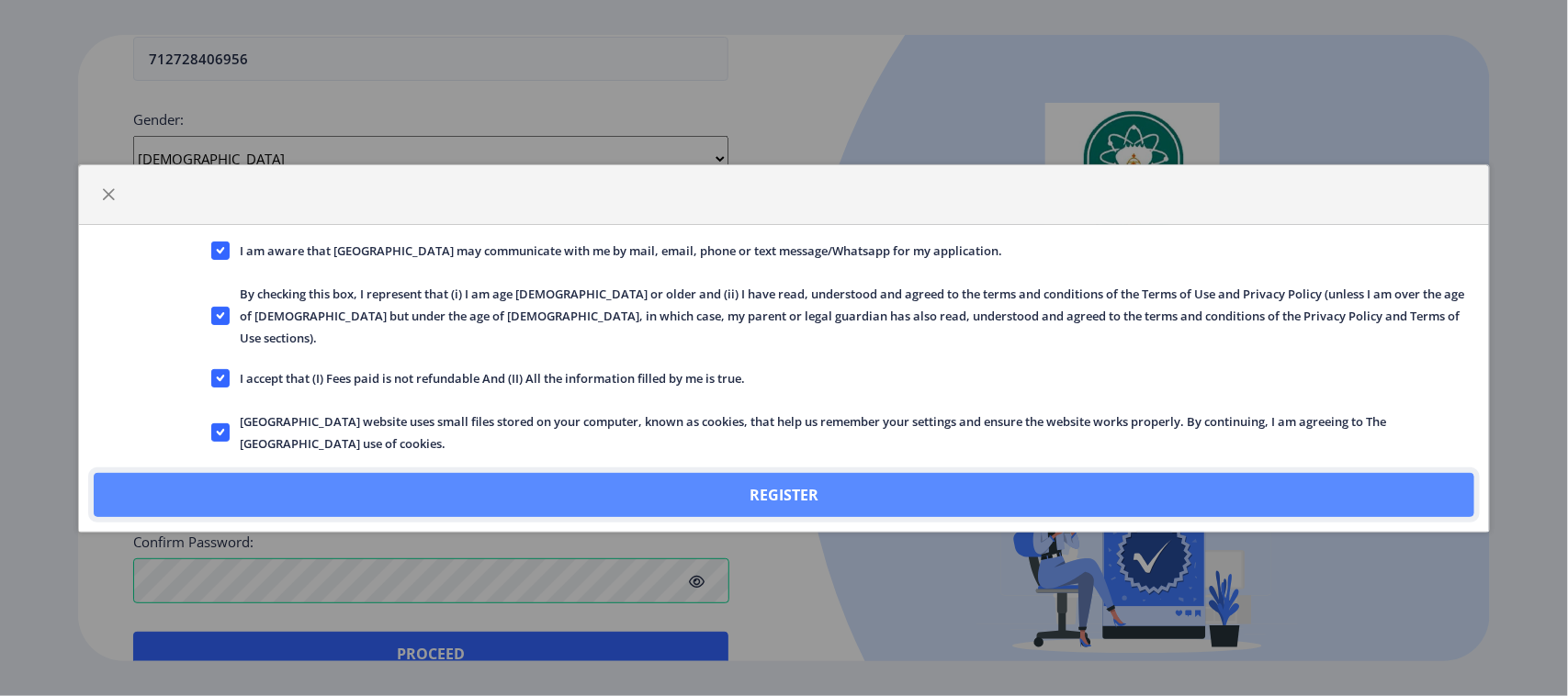 click on "Register" 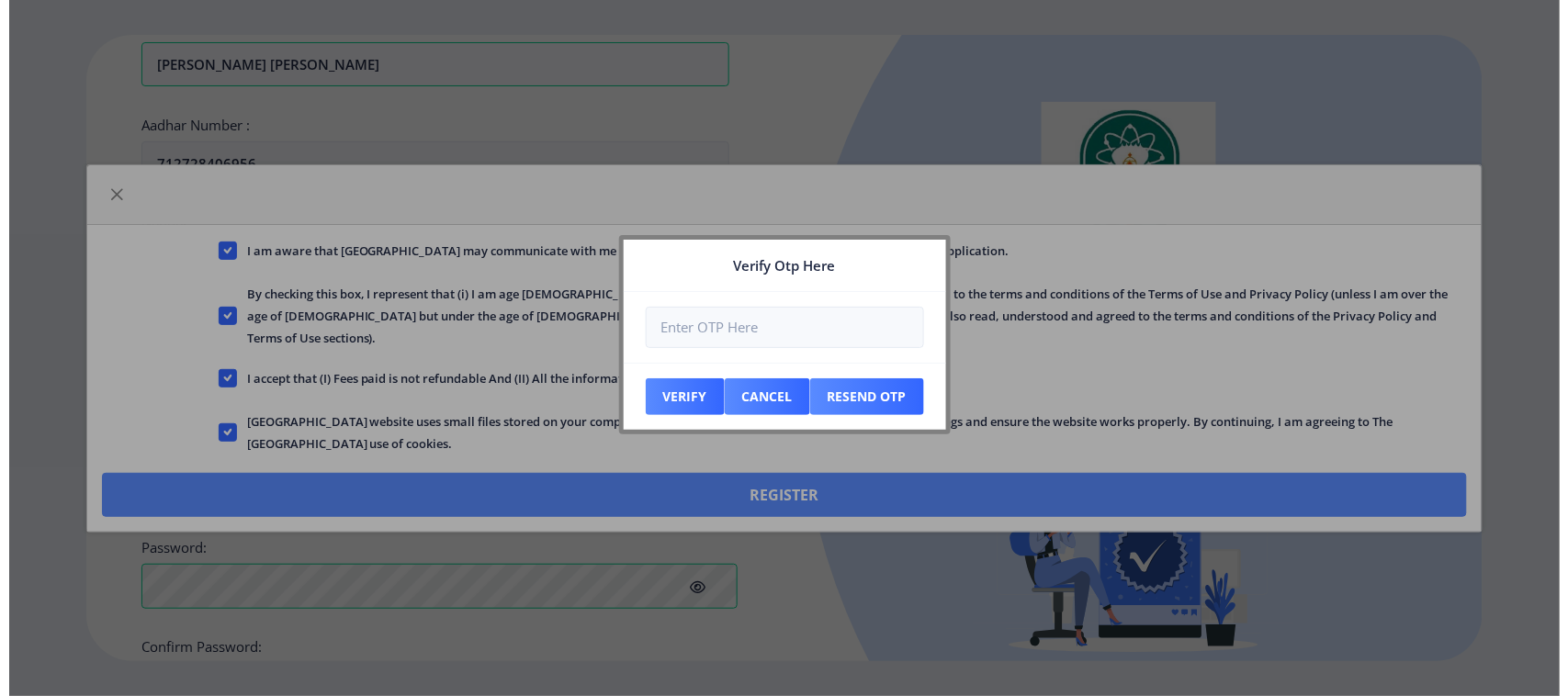 scroll, scrollTop: 759, scrollLeft: 0, axis: vertical 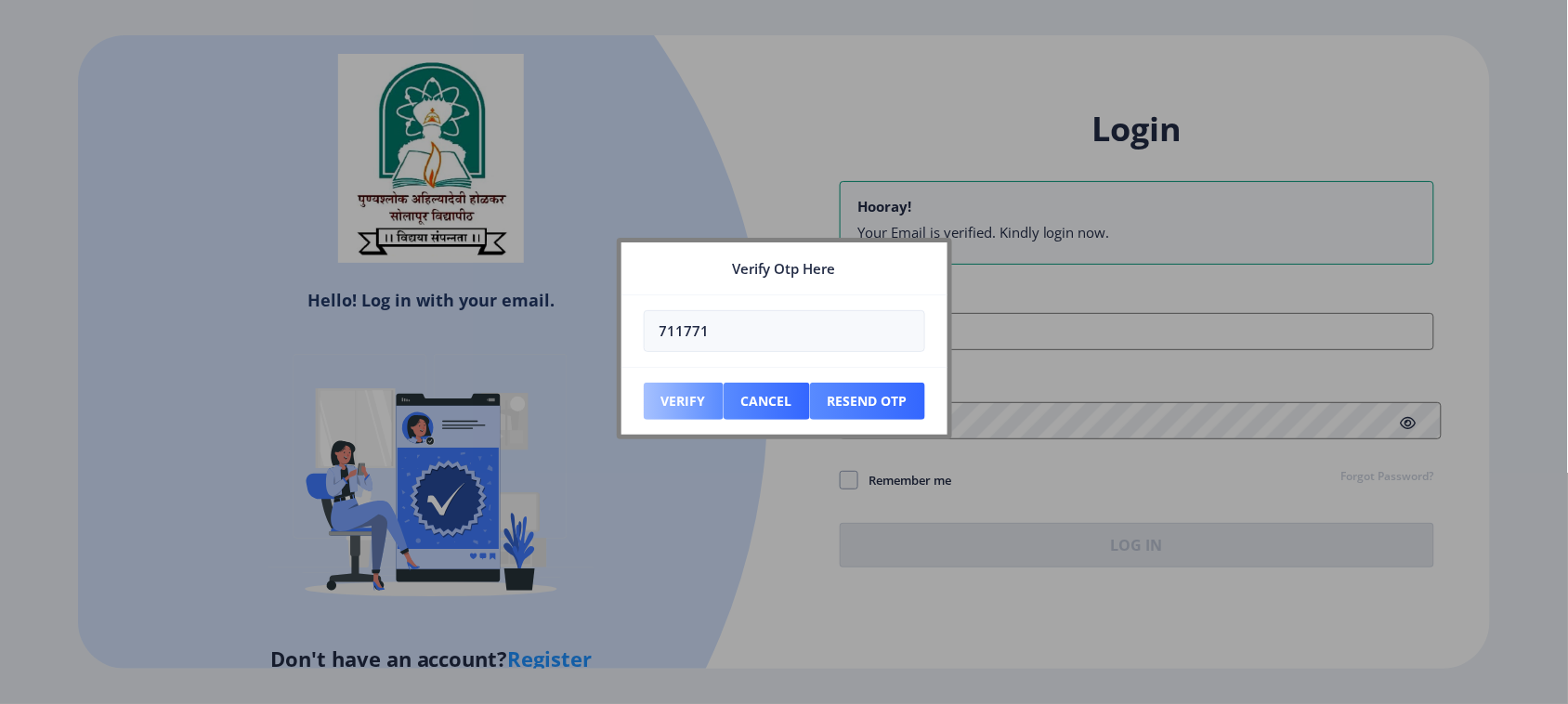 type on "711771" 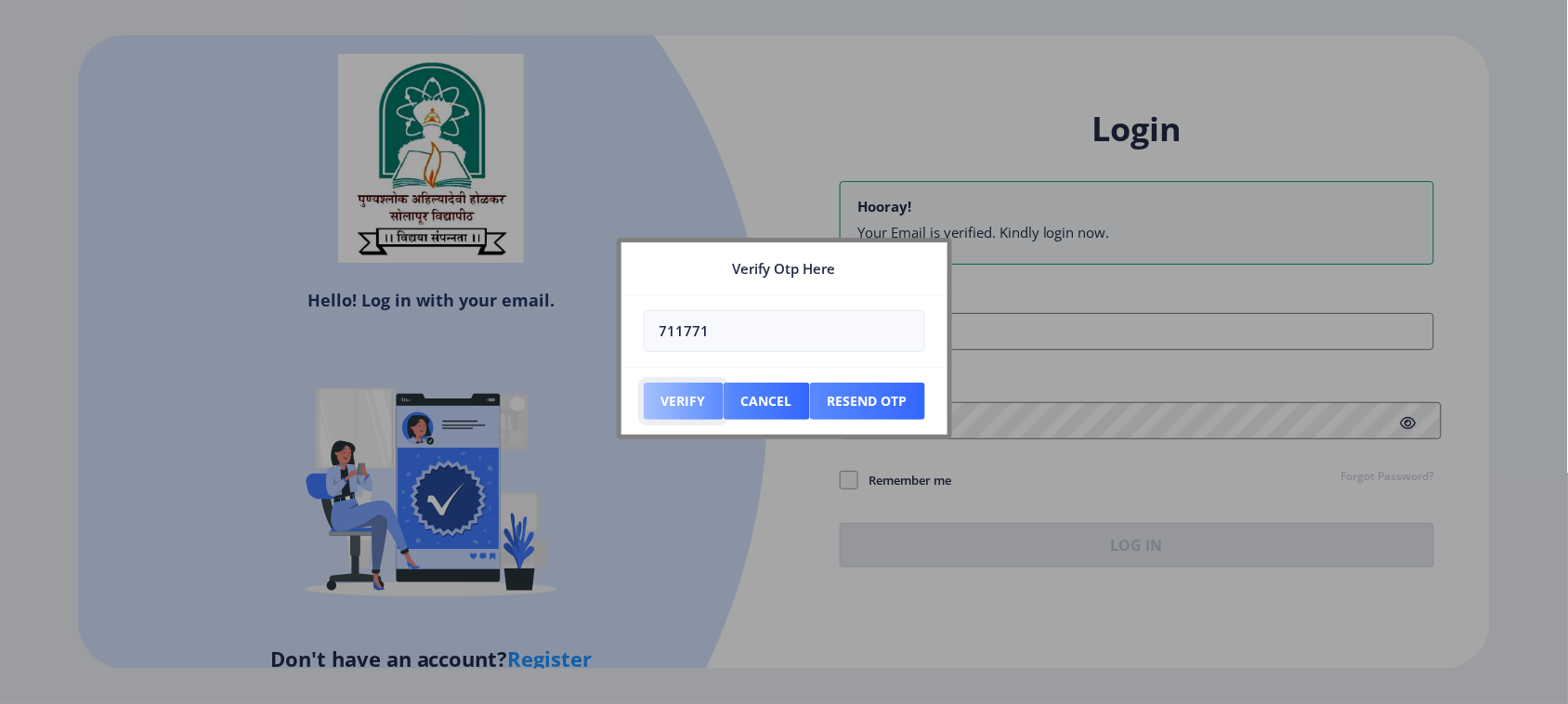 click on "Verify" at bounding box center (684, 401) 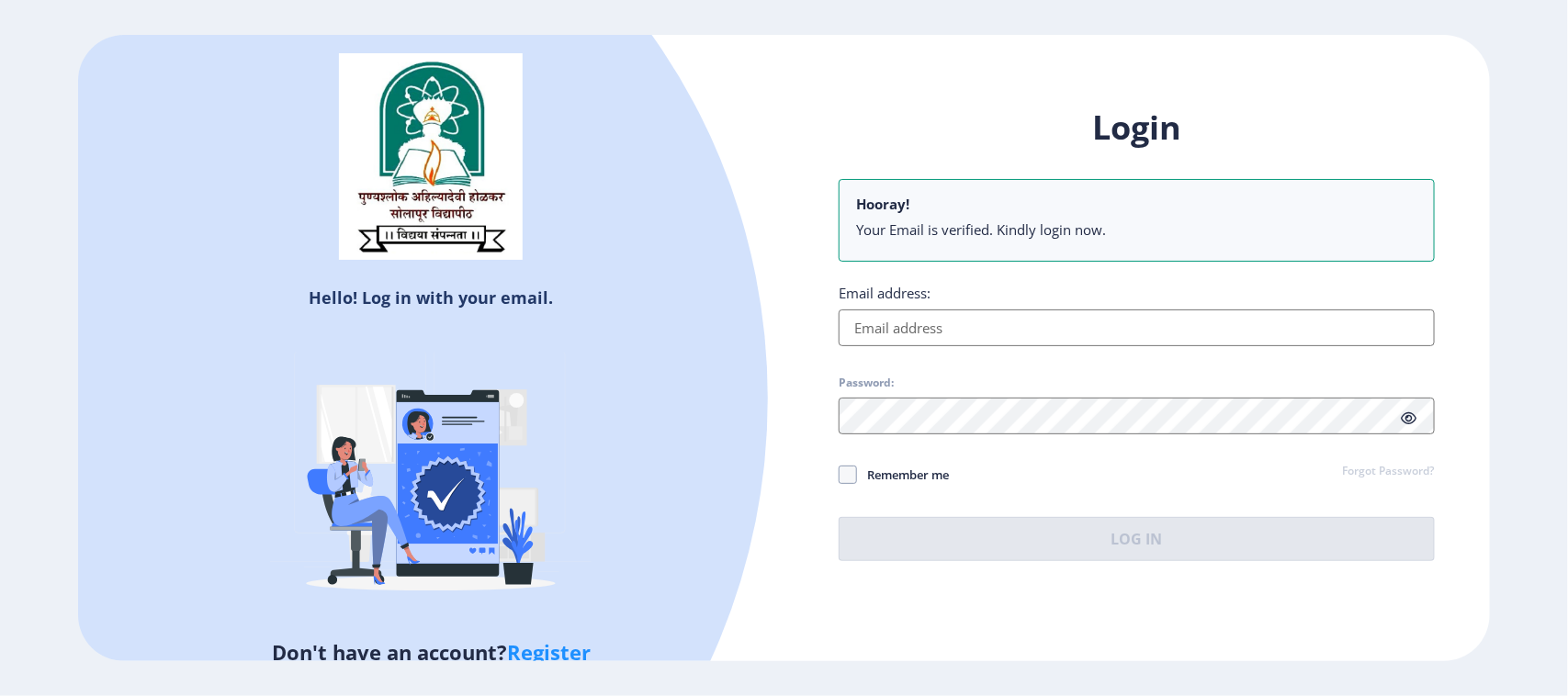 type on "[EMAIL_ADDRESS][DOMAIN_NAME]" 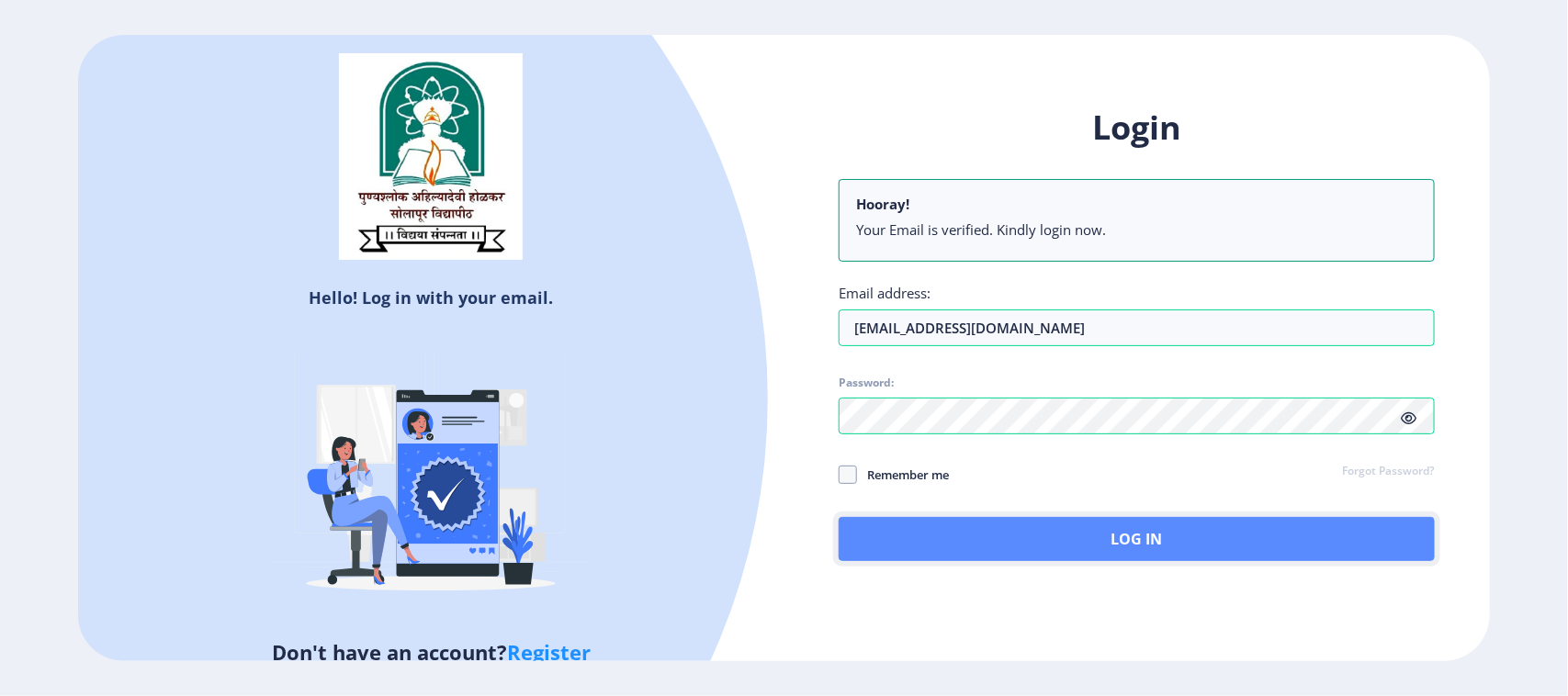 click on "Log In" 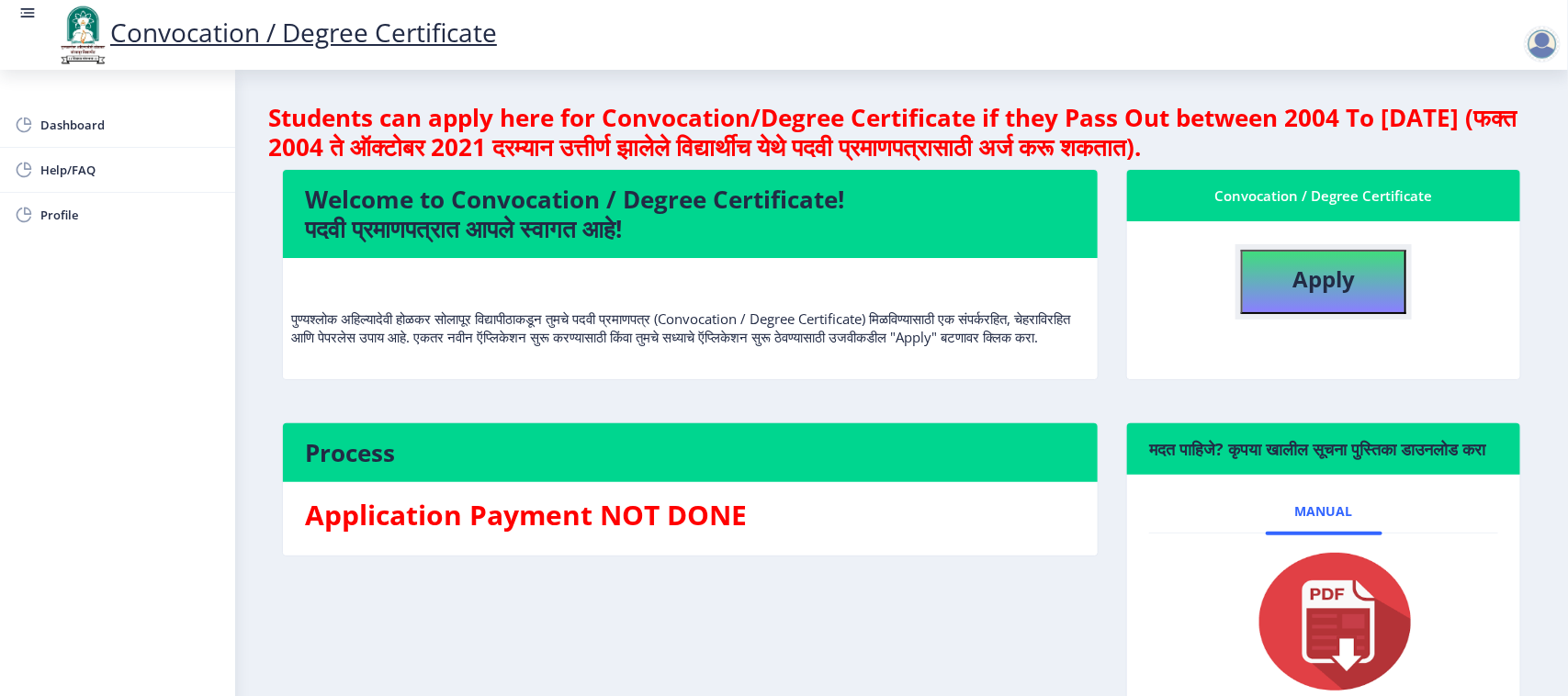 click on "Apply" 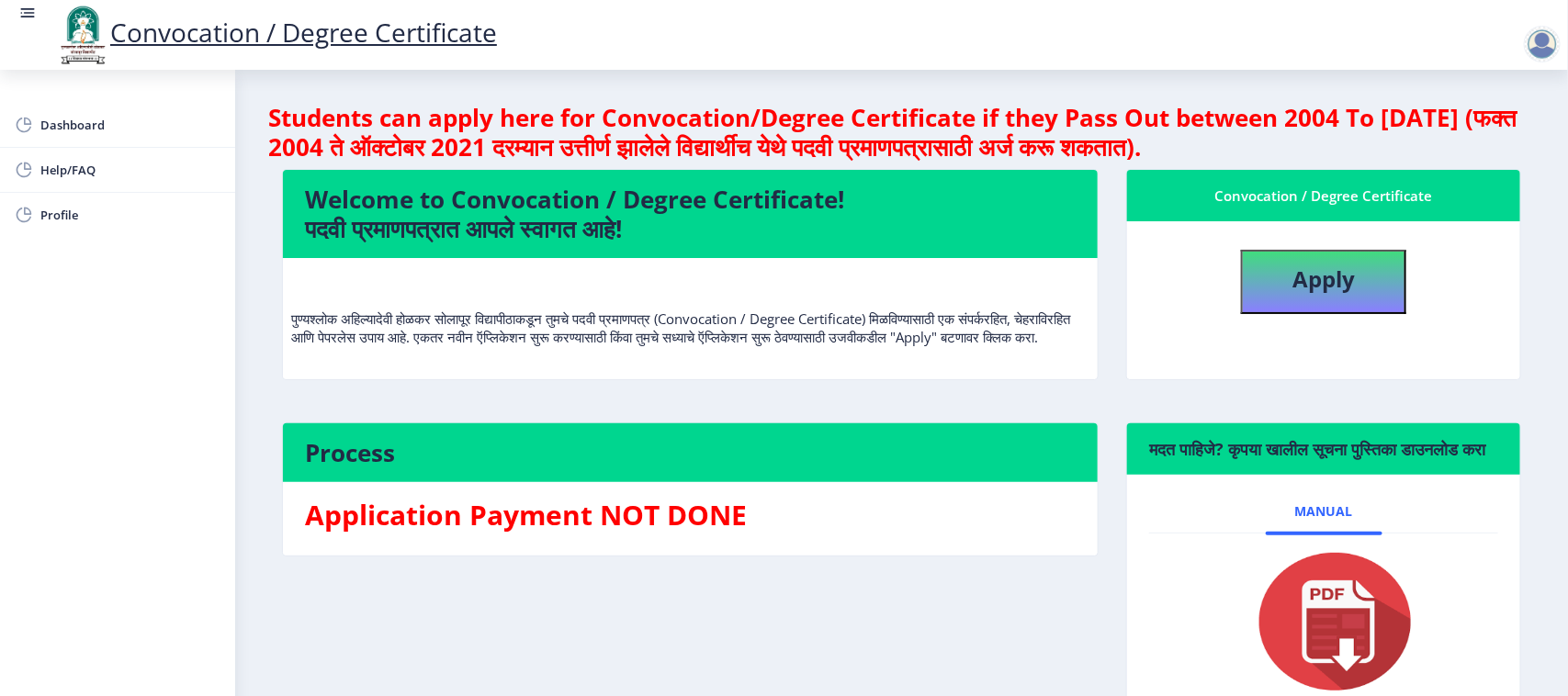 select 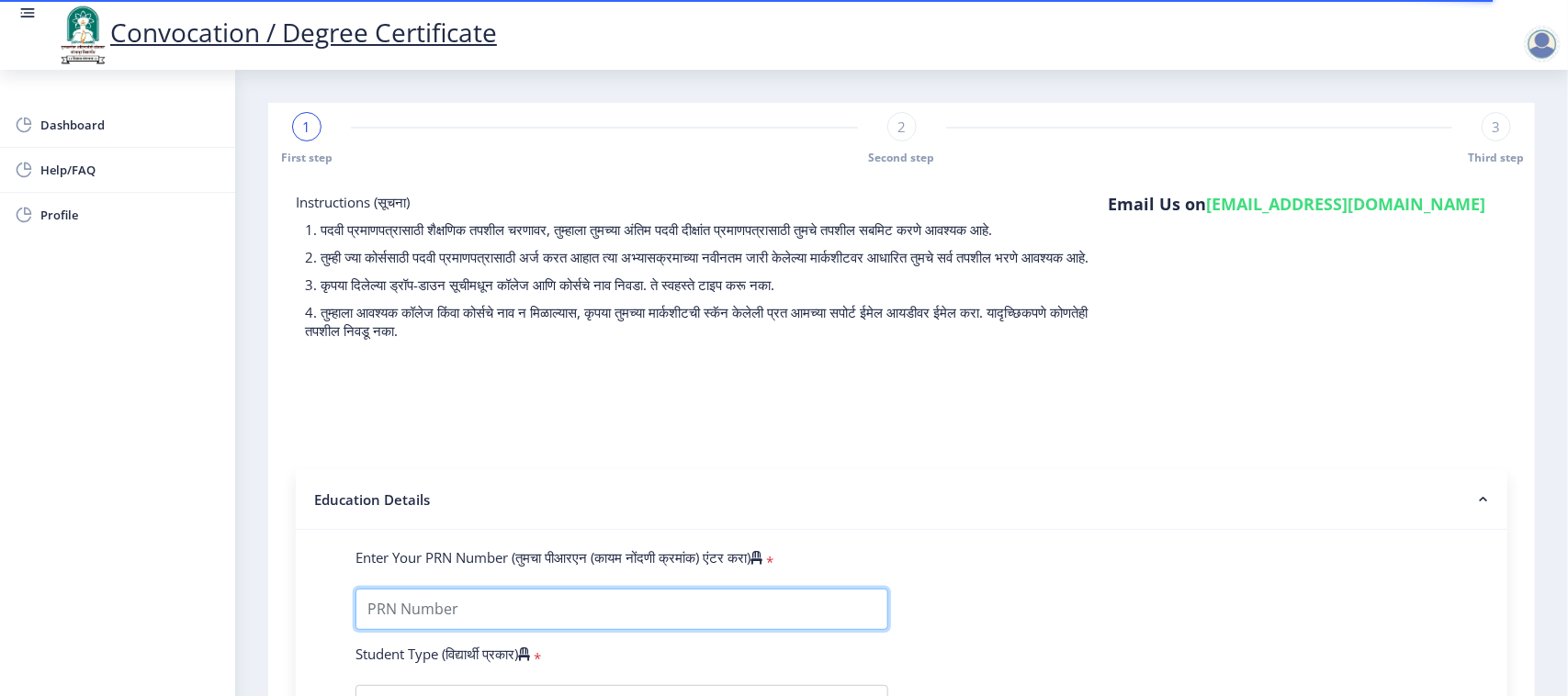 click on "Enter Your PRN Number (तुमचा पीआरएन (कायम नोंदणी क्रमांक) एंटर करा)" at bounding box center (622, 609) 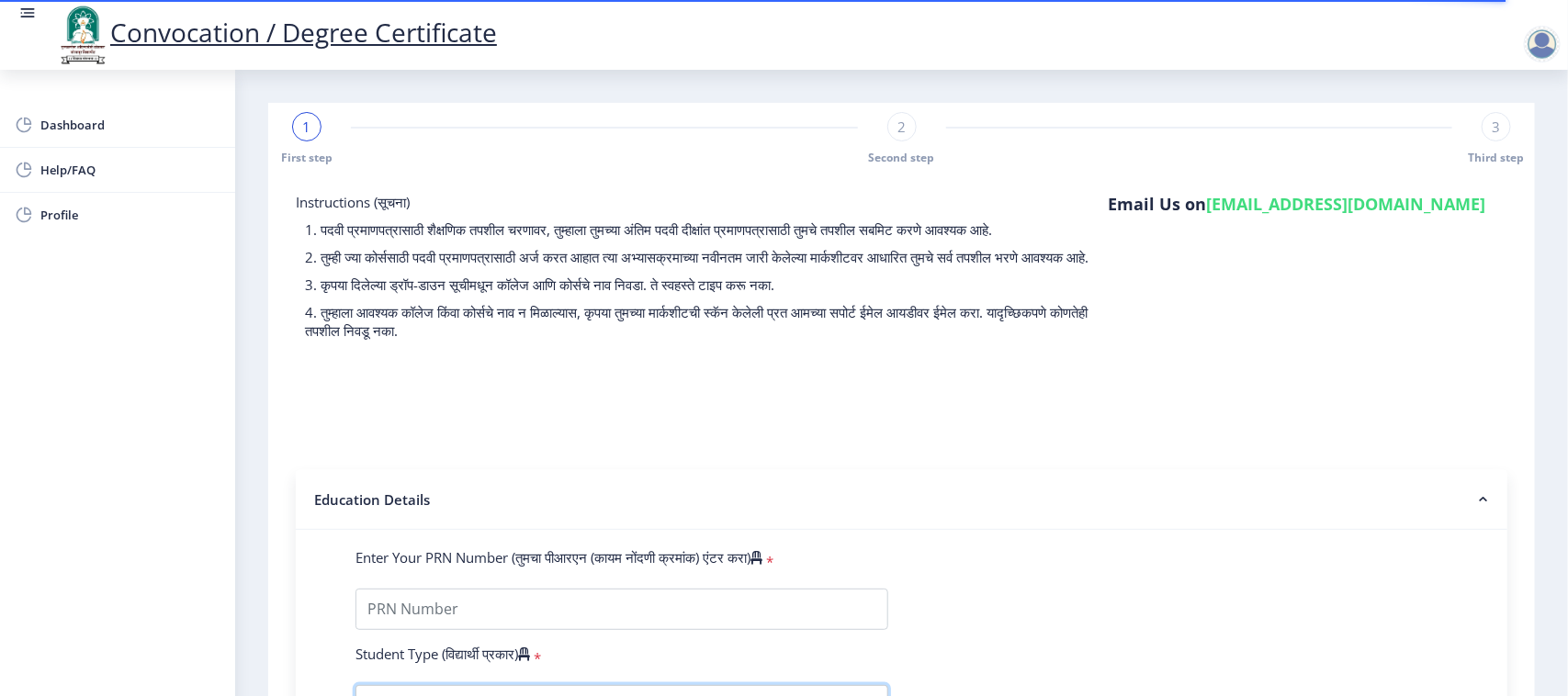 scroll, scrollTop: 375, scrollLeft: 0, axis: vertical 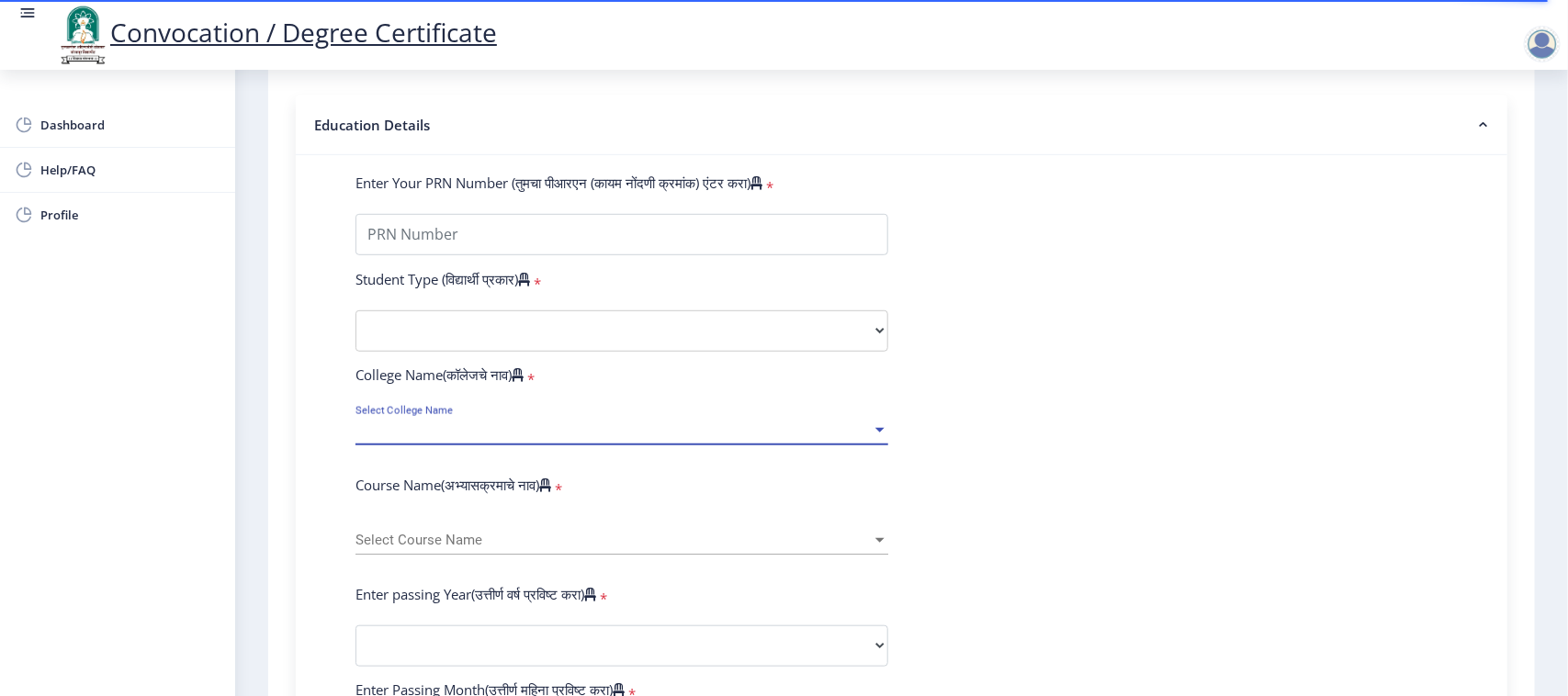 click on "Select Course Name" at bounding box center [614, 540] 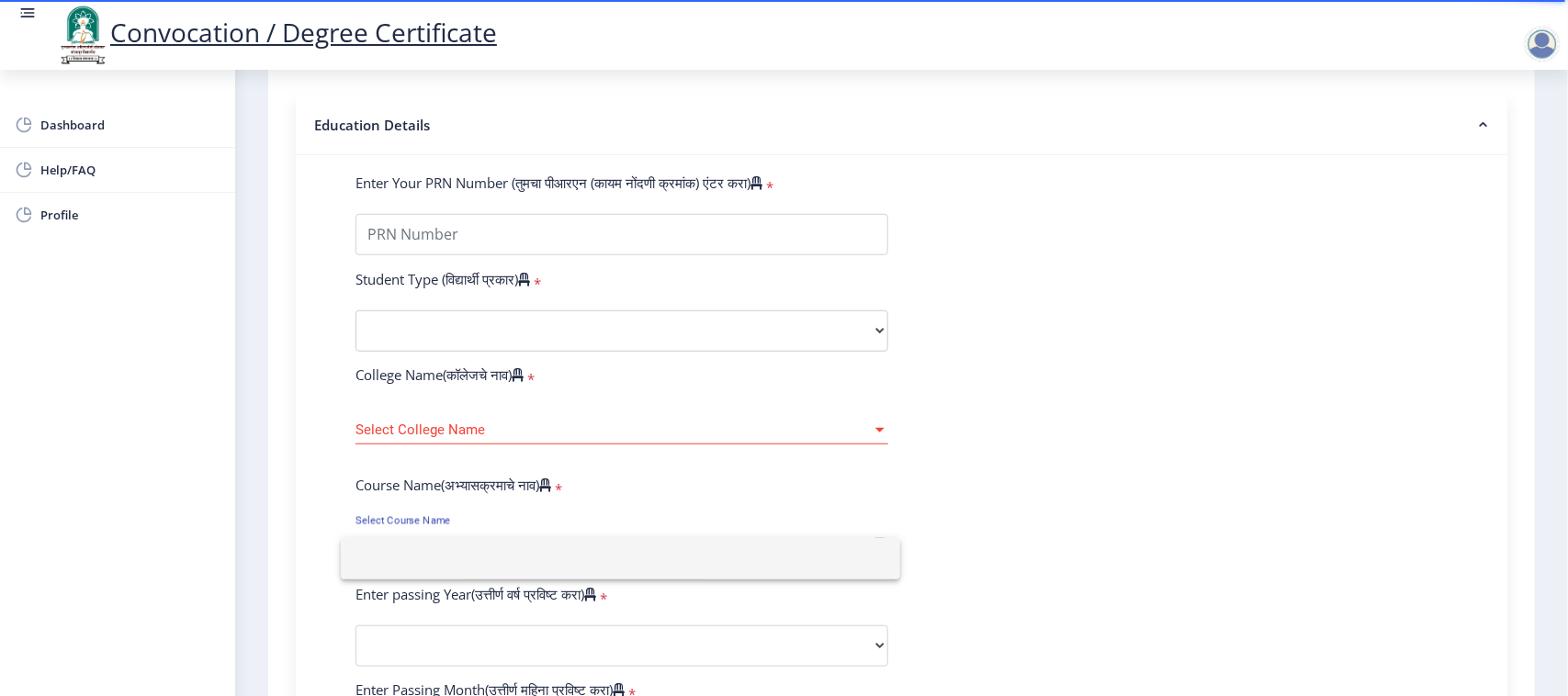 click 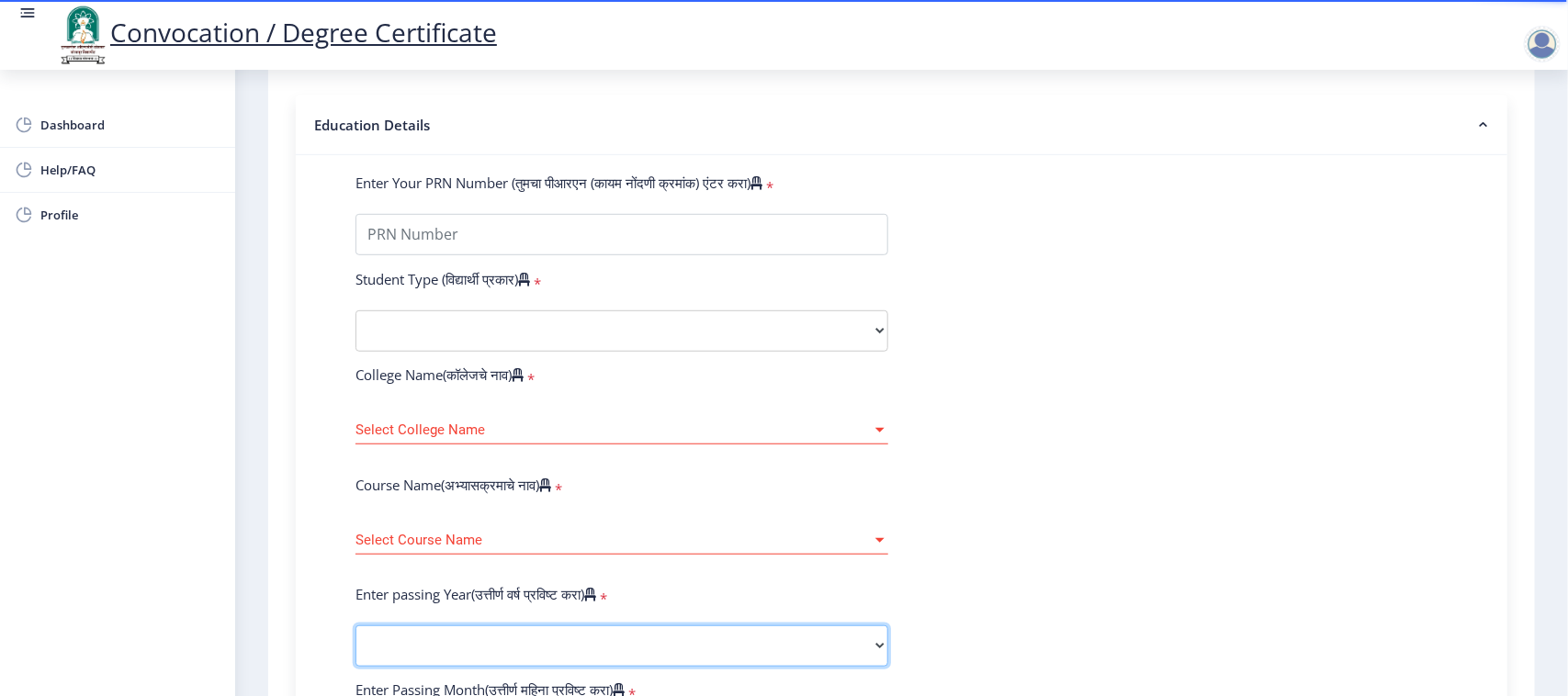 click on "2025   2024   2023   2022   2021   2020   2019   2018   2017   2016   2015   2014   2013   2012   2011   2010   2009   2008   2007   2006   2005   2004   2003   2002   2001   2000   1999   1998   1997   1996   1995   1994   1993   1992   1991   1990   1989   1988   1987   1986   1985   1984   1983   1982   1981   1980   1979   1978   1977   1976" 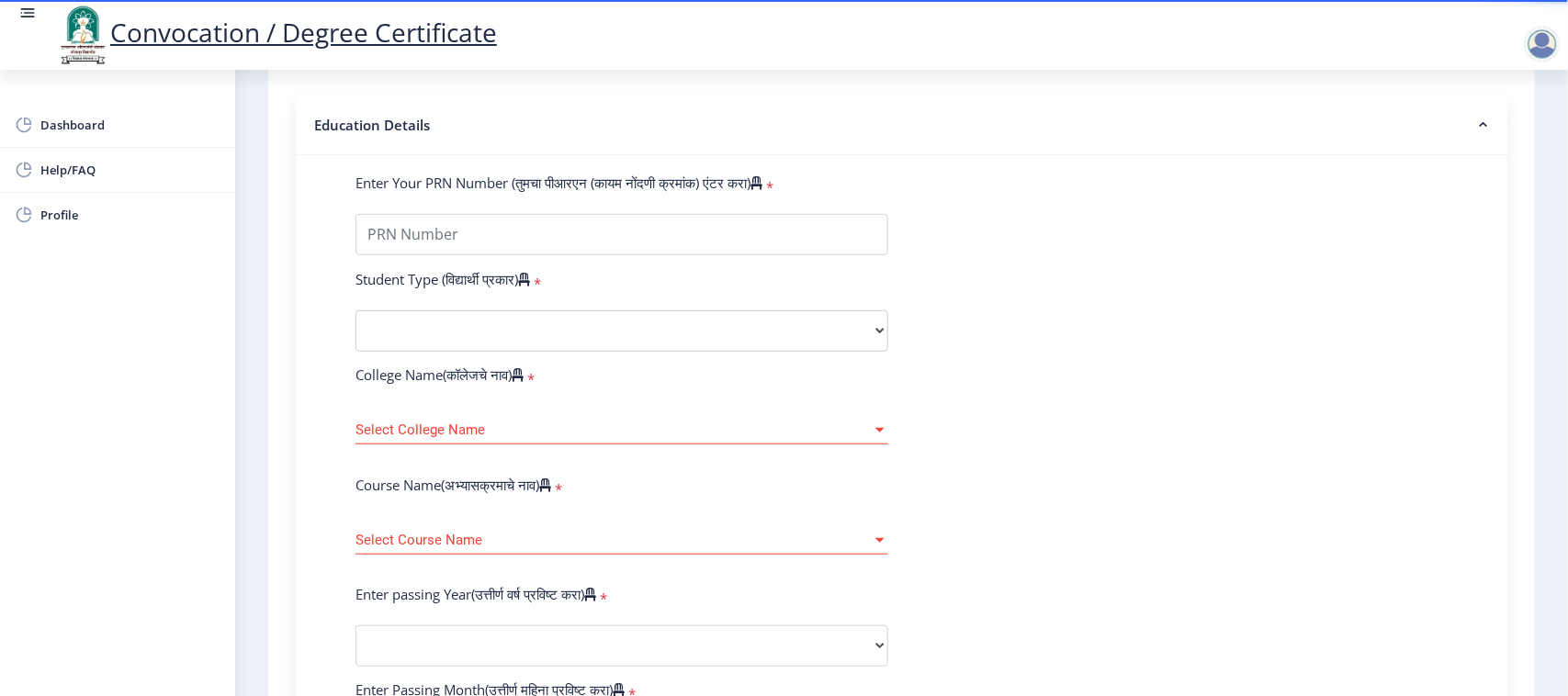click on "Enter Your PRN Number (तुमचा पीआरएन (कायम नोंदणी क्रमांक) एंटर करा)   * Student Type (विद्यार्थी प्रकार)    * Select Student Type Regular External College Name(कॉलेजचे नाव)   * Select College Name Select College Name Course Name(अभ्यासक्रमाचे नाव)   * Select Course Name Select Course Name Enter passing Year(उत्तीर्ण वर्ष प्रविष्ट करा)   *  2025   2024   2023   2022   2021   2020   2019   2018   2017   2016   2015   2014   2013   2012   2011   2010   2009   2008   2007   2006   2005   2004   2003   2002   2001   2000   1999   1998   1997   1996   1995   1994   1993   1992   1991   1990   1989   1988   1987   1986   1985   1984   1983   1982   1981   1980   1979   1978   1977   1976  Enter Passing Month(उत्तीर्ण महिना प्रविष्ट करा)   * Enter Passing Month" 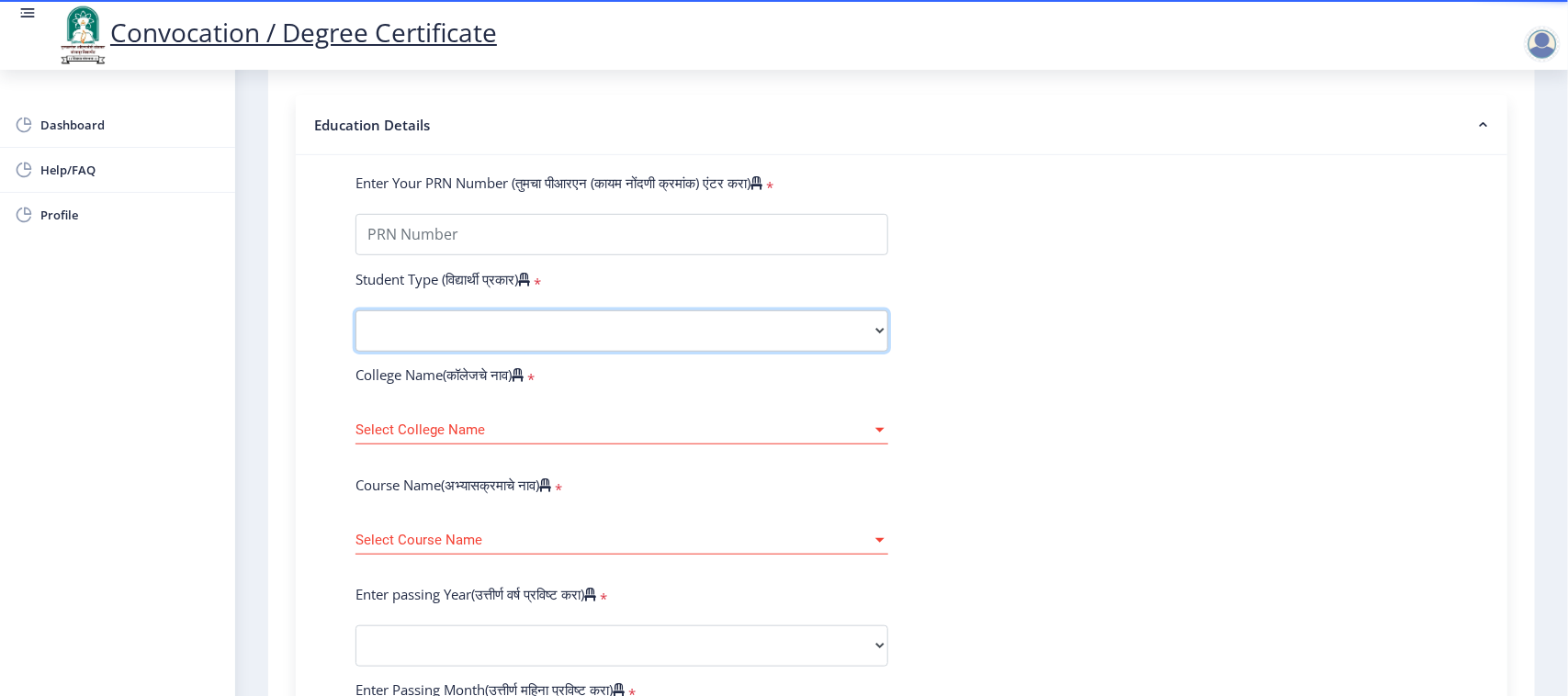 click on "Select Student Type Regular External" at bounding box center (622, 331) 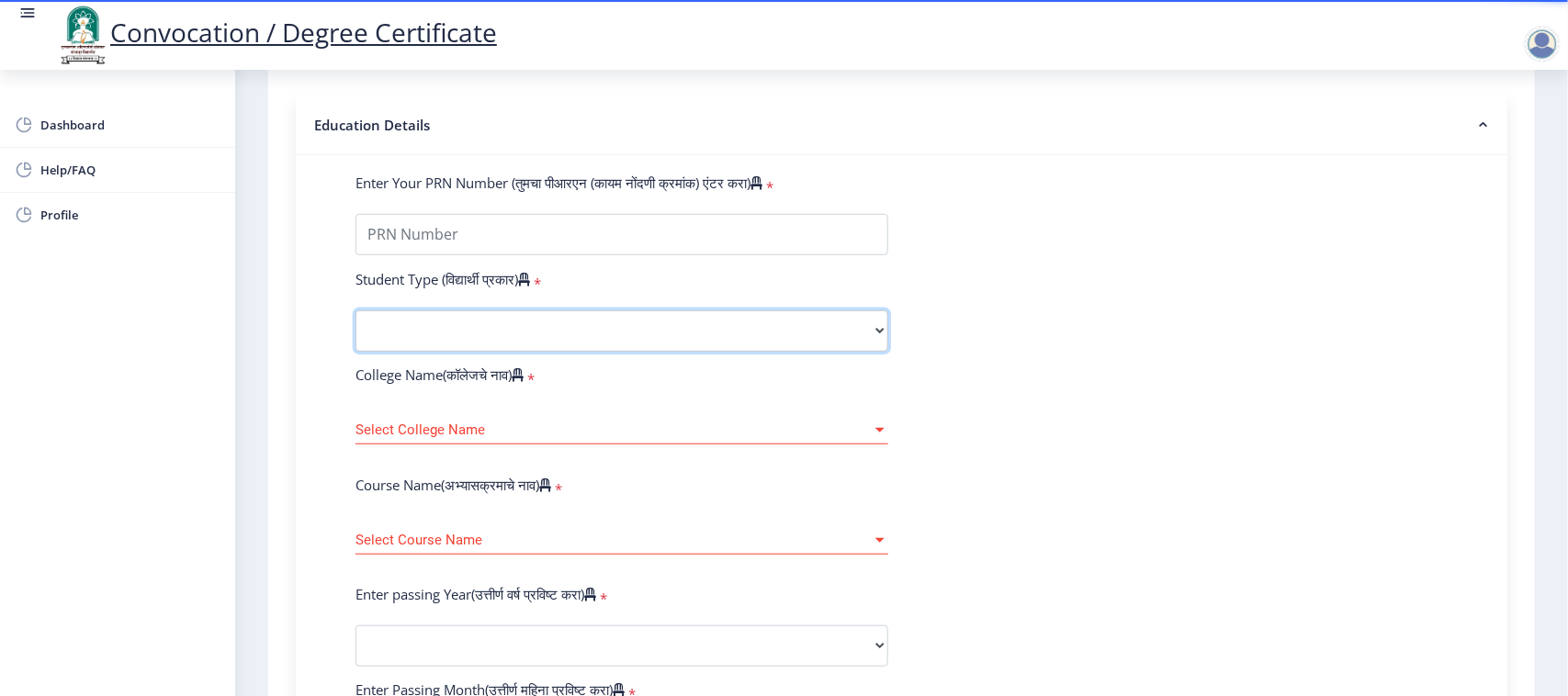 click on "Select Student Type Regular External" at bounding box center (622, 331) 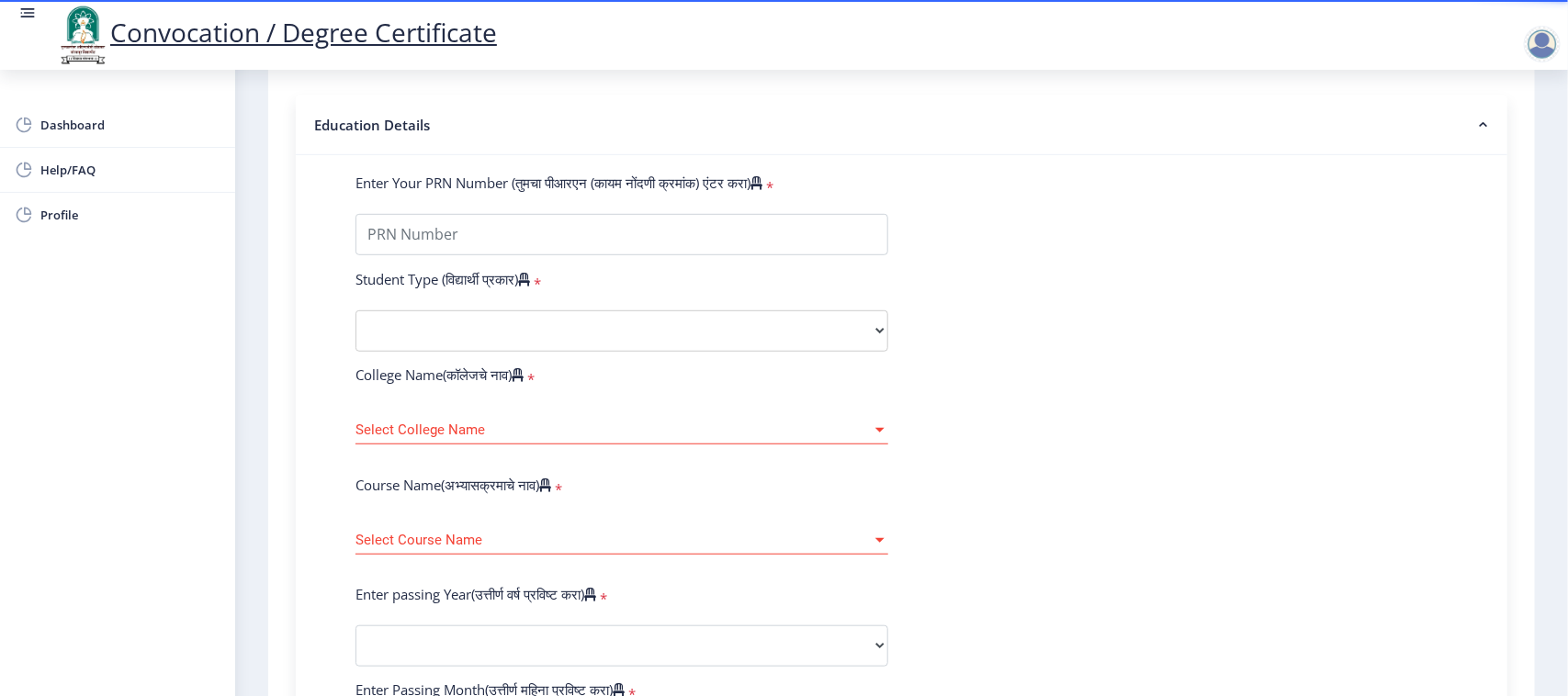 drag, startPoint x: 1476, startPoint y: 246, endPoint x: 1481, endPoint y: 430, distance: 184.06792 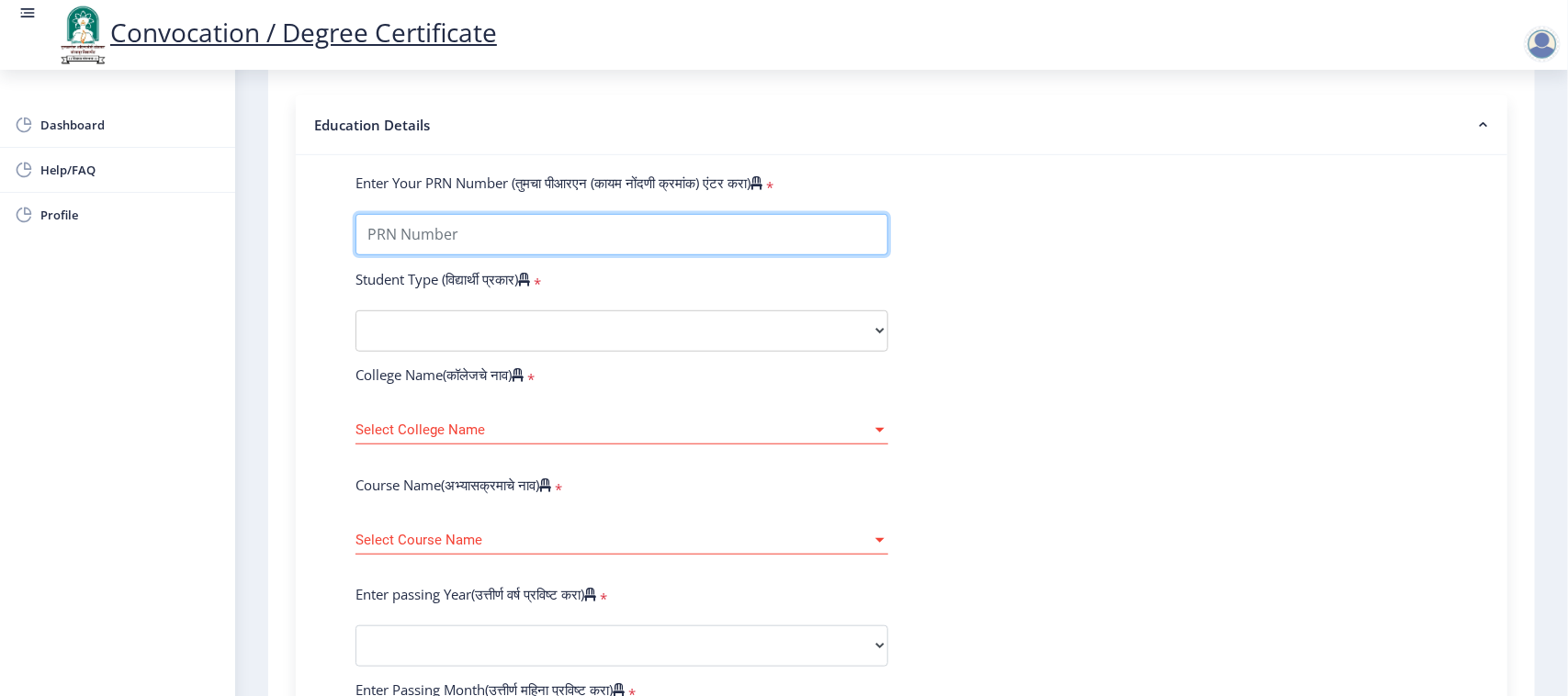 click on "Enter Your PRN Number (तुमचा पीआरएन (कायम नोंदणी क्रमांक) एंटर करा)" at bounding box center [622, 234] 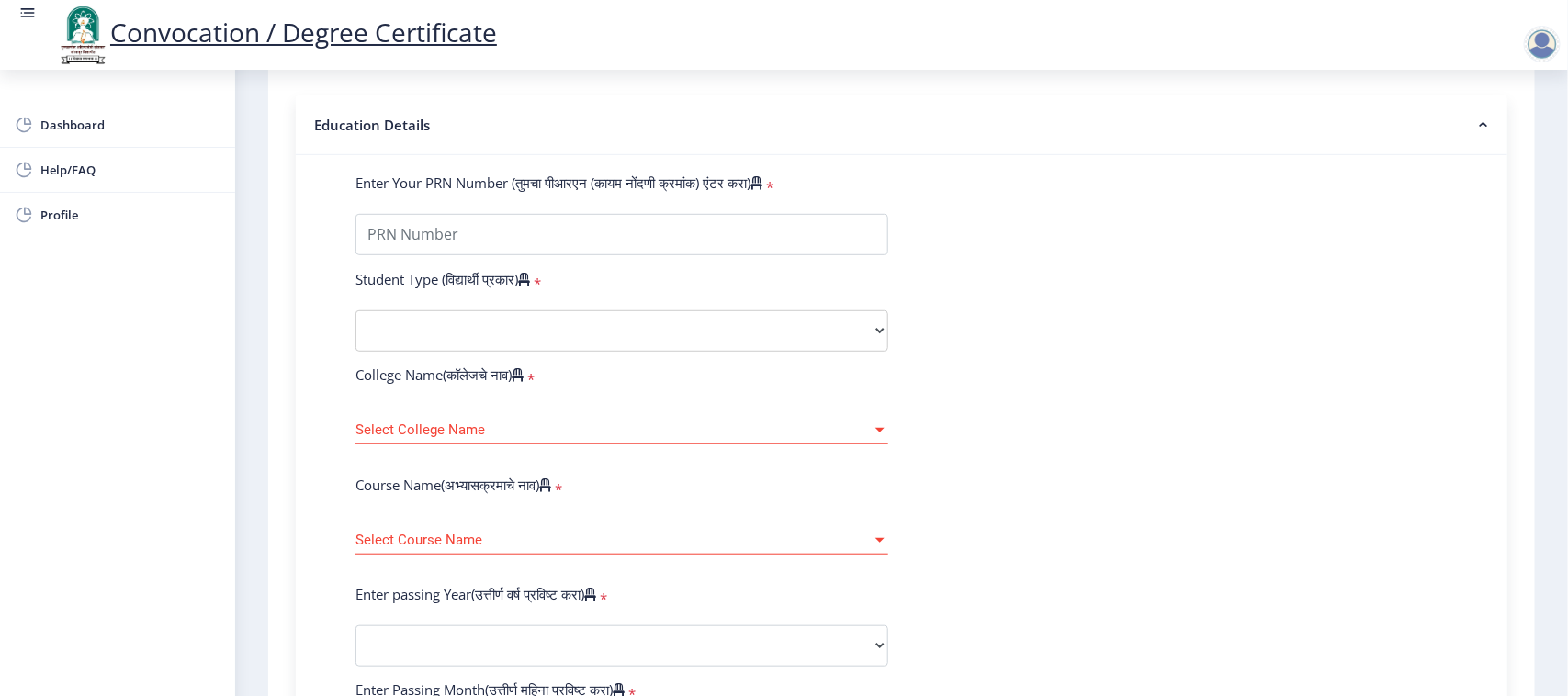 scroll, scrollTop: 787, scrollLeft: 0, axis: vertical 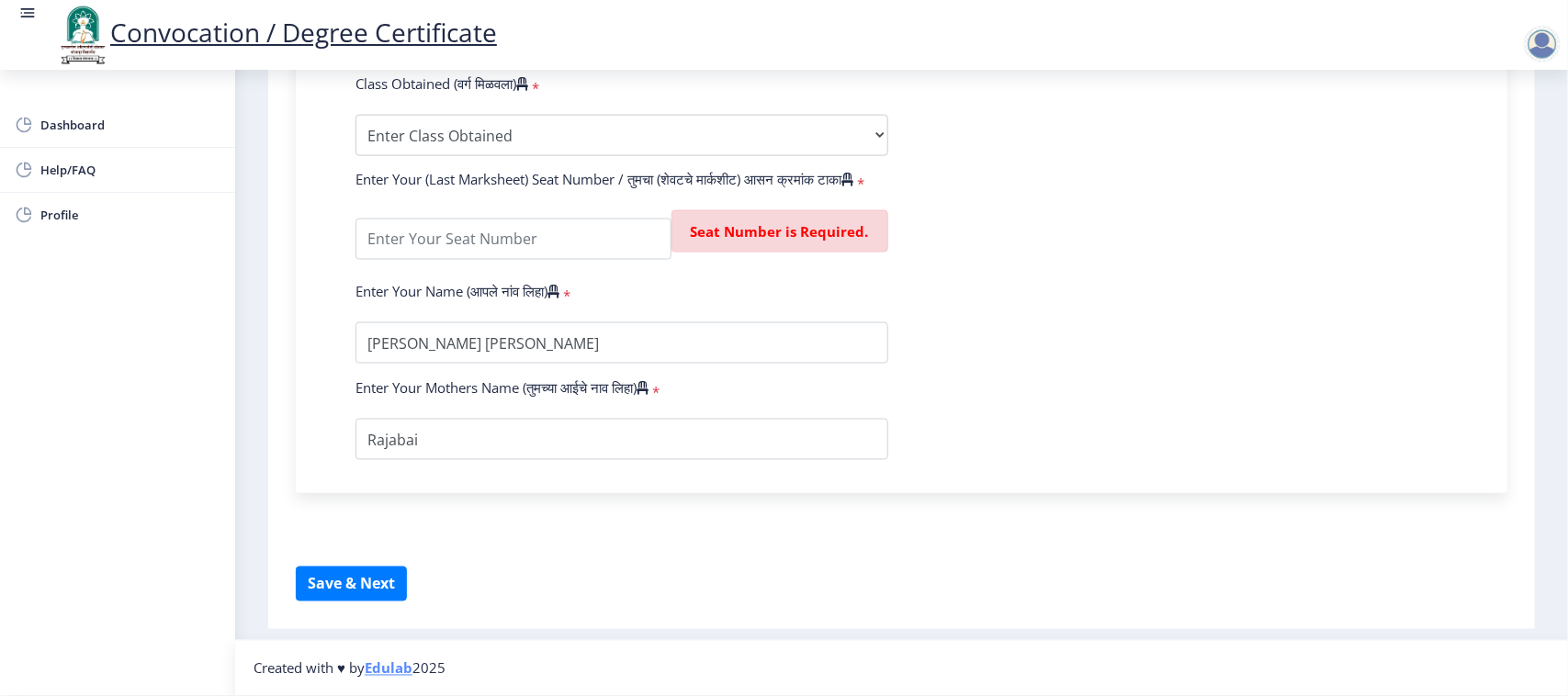click on "Enter Your PRN Number (तुमचा पीआरएन (कायम नोंदणी क्रमांक) एंटर करा)   * Student Type (विद्यार्थी प्रकार)    * Select Student Type Regular External College Name(कॉलेजचे नाव)   * Select College Name Select College Name Course Name(अभ्यासक्रमाचे नाव)   * Select Course Name Select Course Name Enter passing Year(उत्तीर्ण वर्ष प्रविष्ट करा)   *  2025   2024   2023   2022   2021   2020   2019   2018   2017   2016   2015   2014   2013   2012   2011   2010   2009   2008   2007   2006   2005   2004   2003   2002   2001   2000   1999   1998   1997   1996   1995   1994   1993   1992   1991   1990   1989   1988   1987   1986   1985   1984   1983   1982   1981   1980   1979   1978   1977   1976  Enter Passing Month(उत्तीर्ण महिना प्रविष्ट करा)   * Enter Passing Month" 